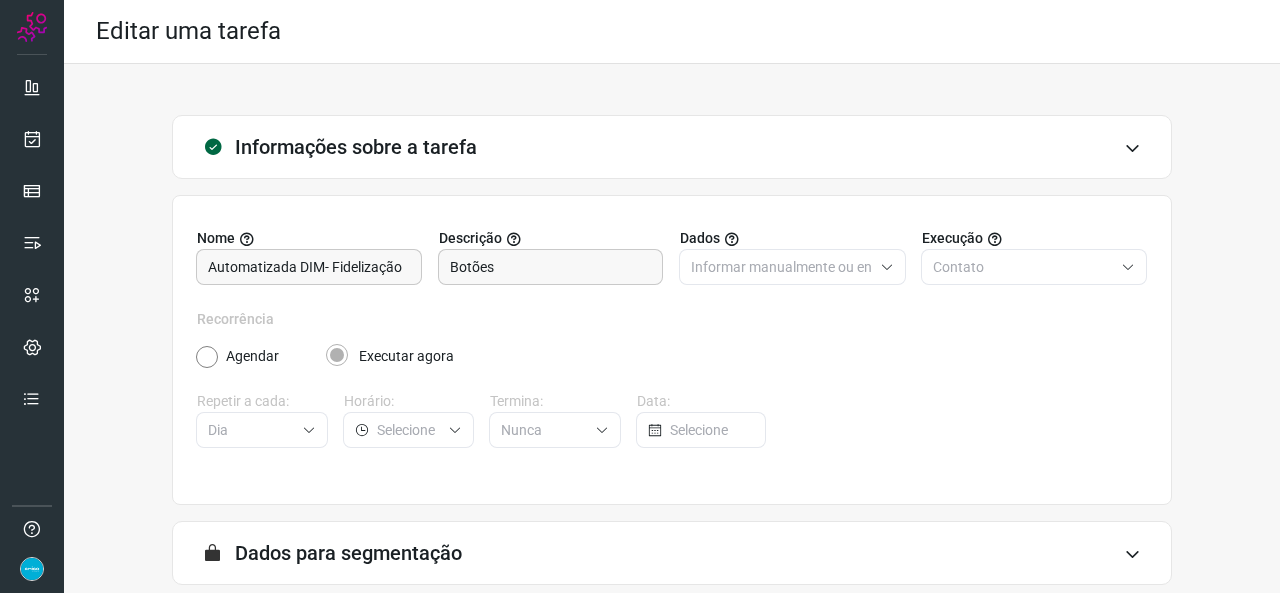 scroll, scrollTop: 0, scrollLeft: 0, axis: both 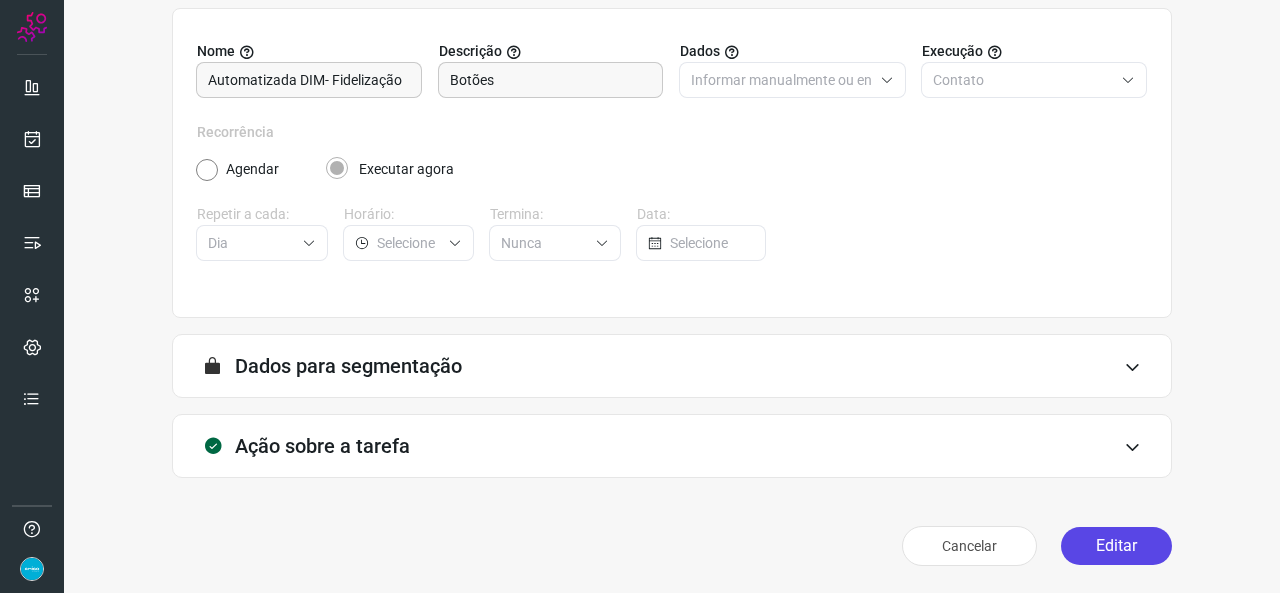 click on "Editar" at bounding box center (1116, 546) 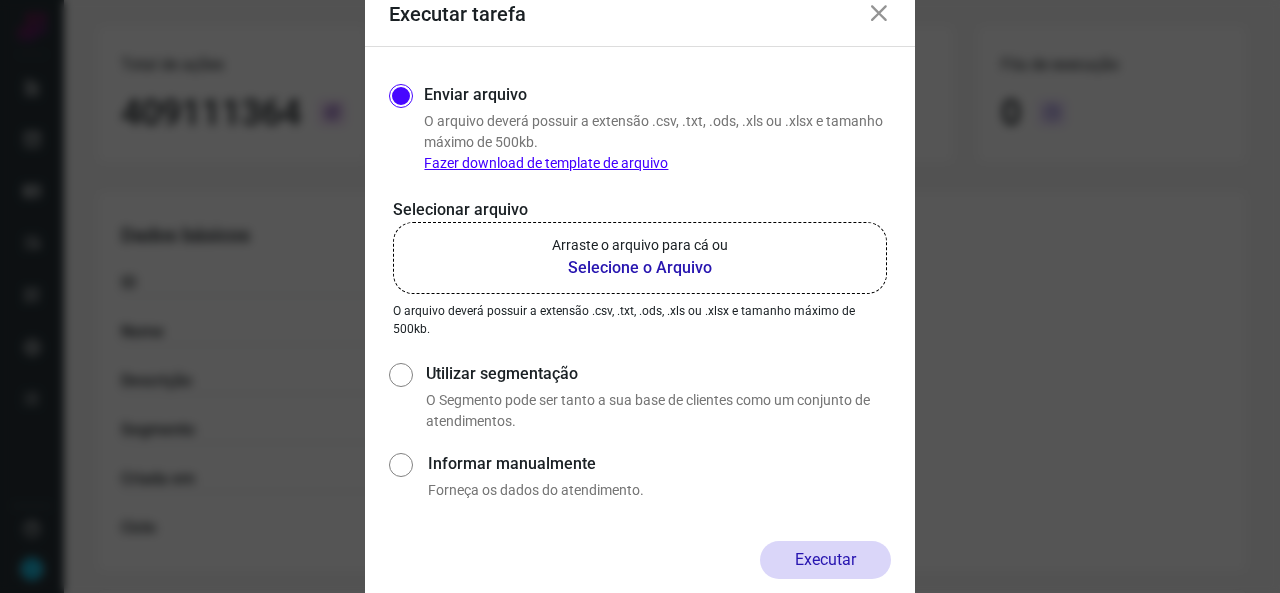 click on "Selecione o Arquivo" at bounding box center (640, 268) 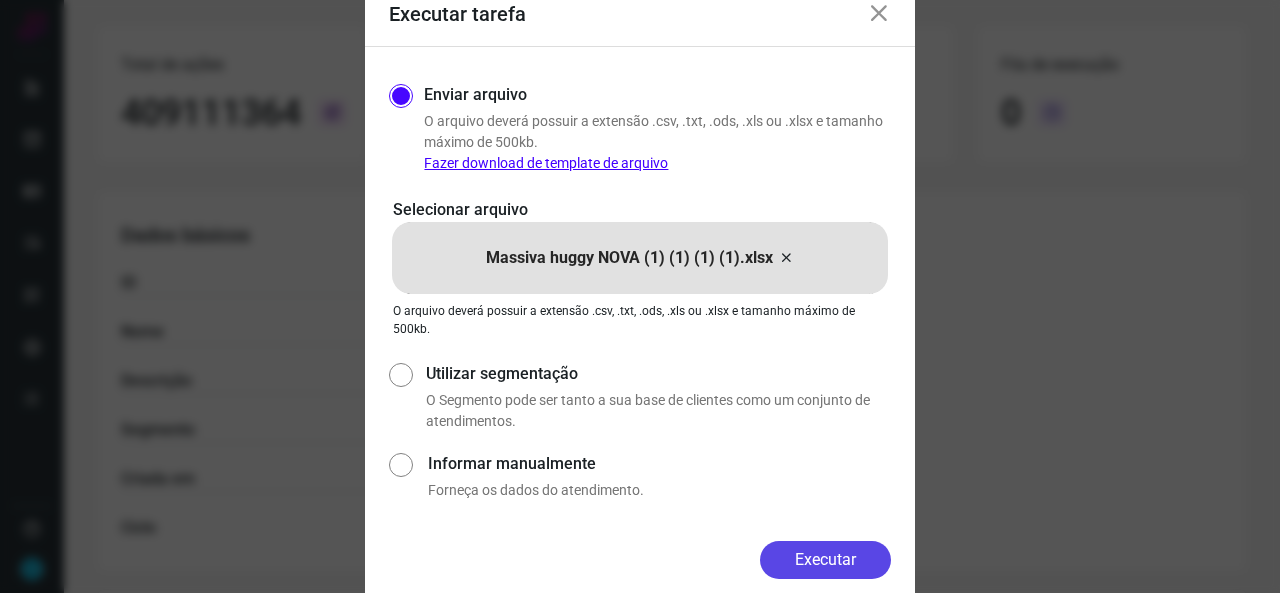 click on "Executar" at bounding box center [825, 560] 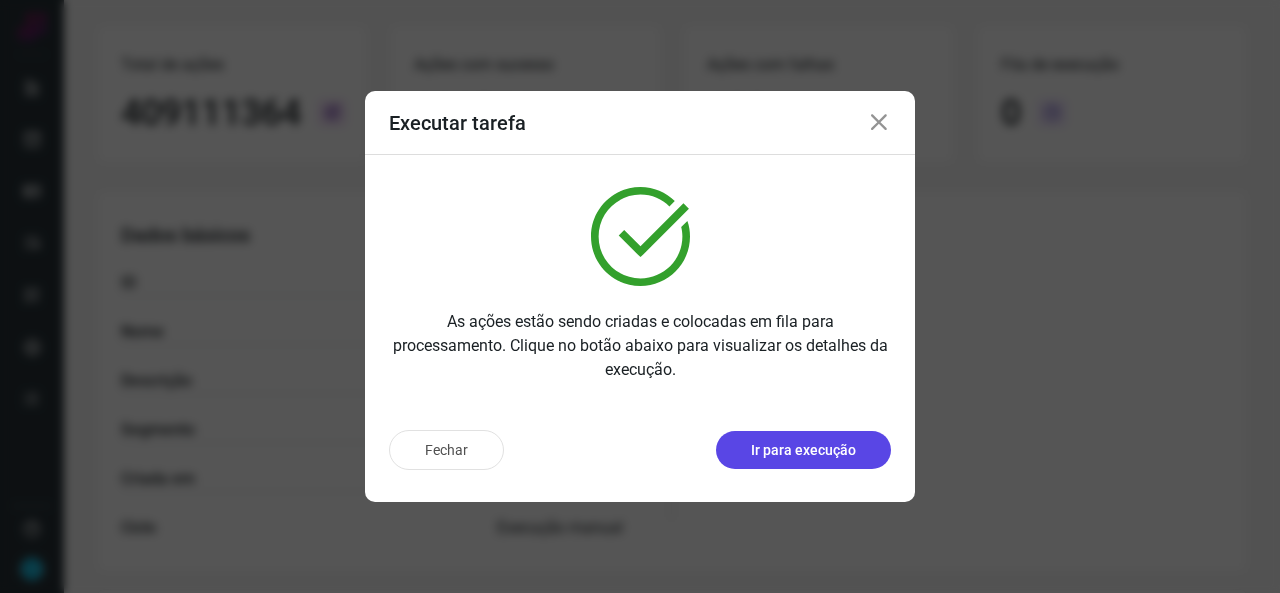 click on "Ir para execução" at bounding box center [803, 450] 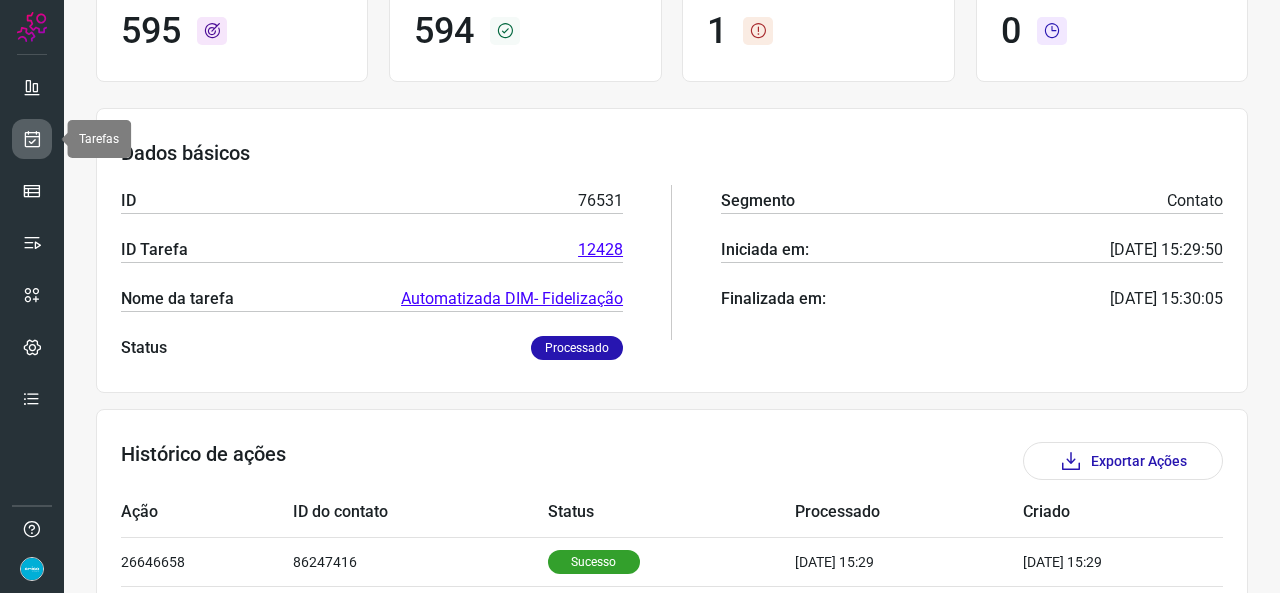click at bounding box center (32, 139) 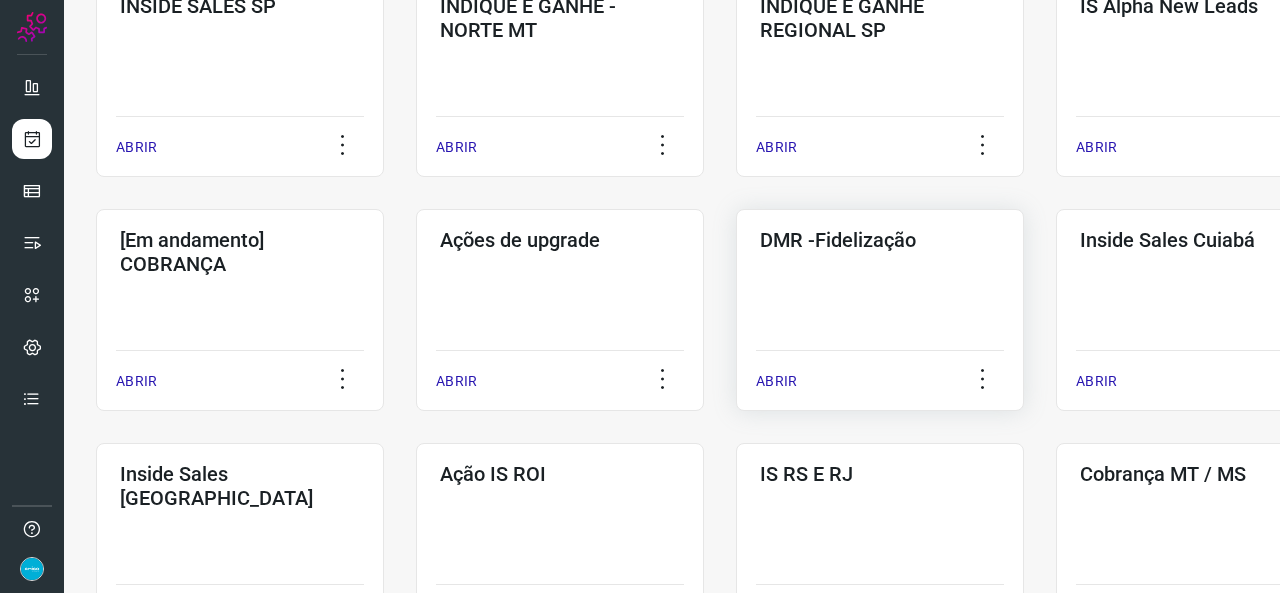 click on "ABRIR" at bounding box center (776, 381) 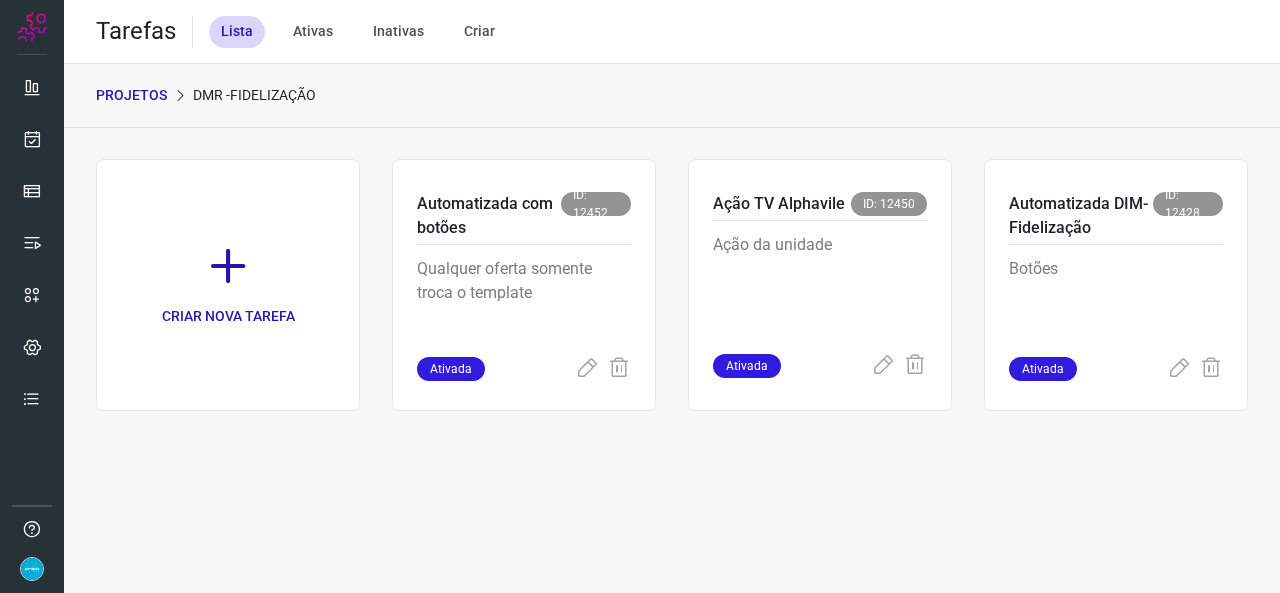 scroll, scrollTop: 0, scrollLeft: 0, axis: both 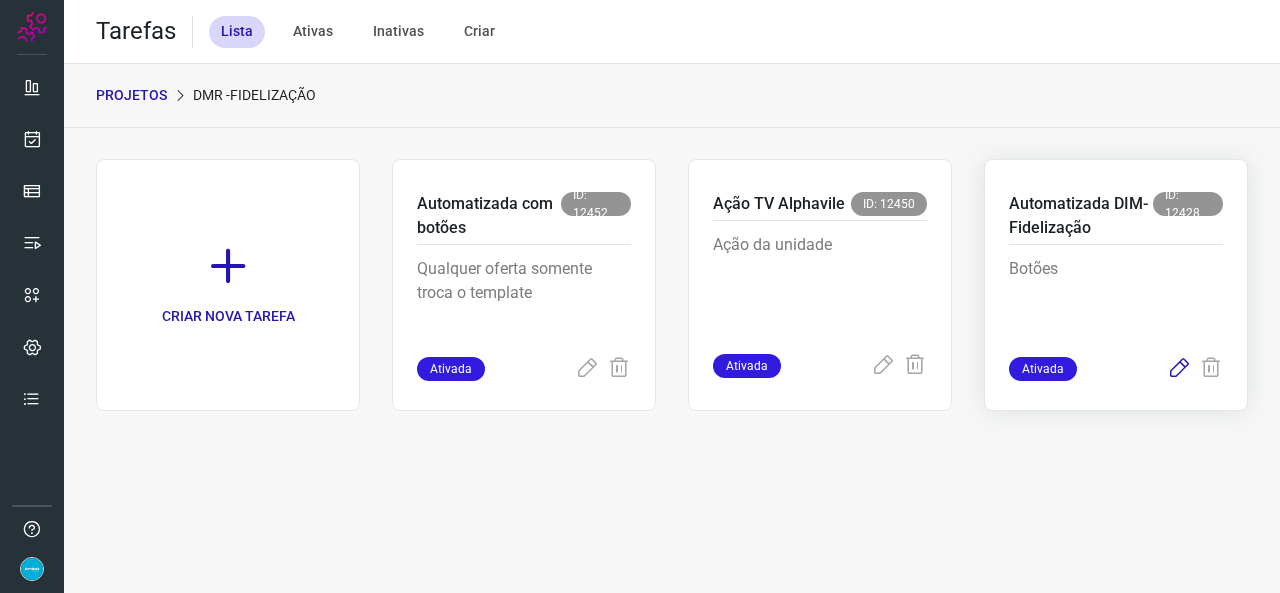 click at bounding box center (1179, 369) 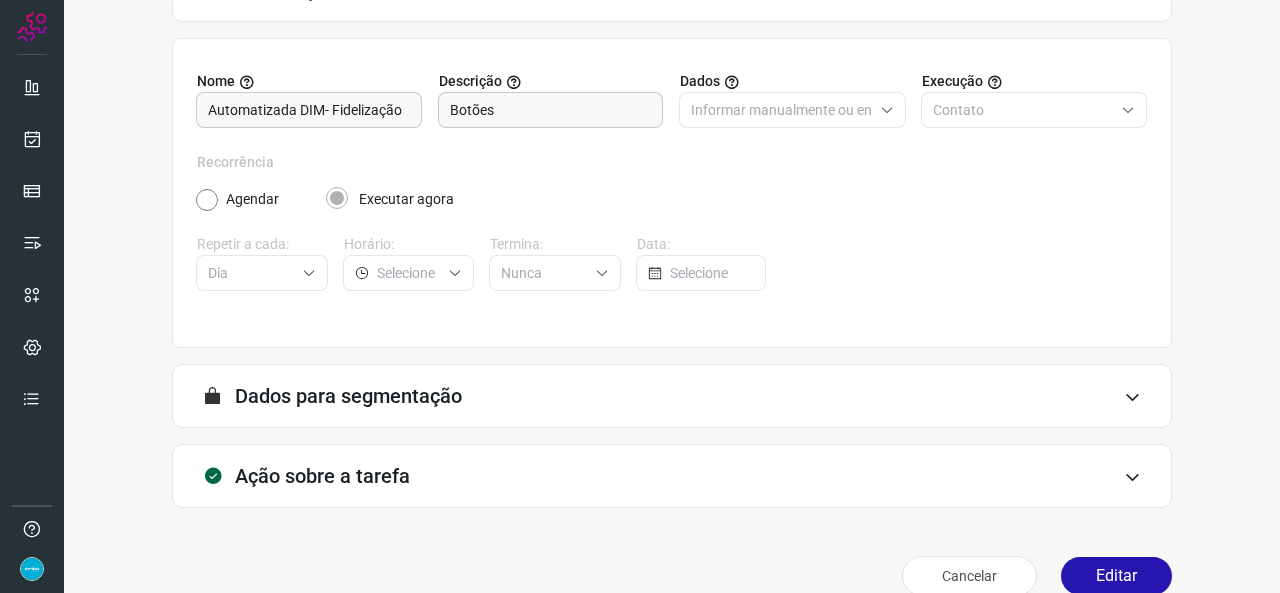 scroll, scrollTop: 187, scrollLeft: 0, axis: vertical 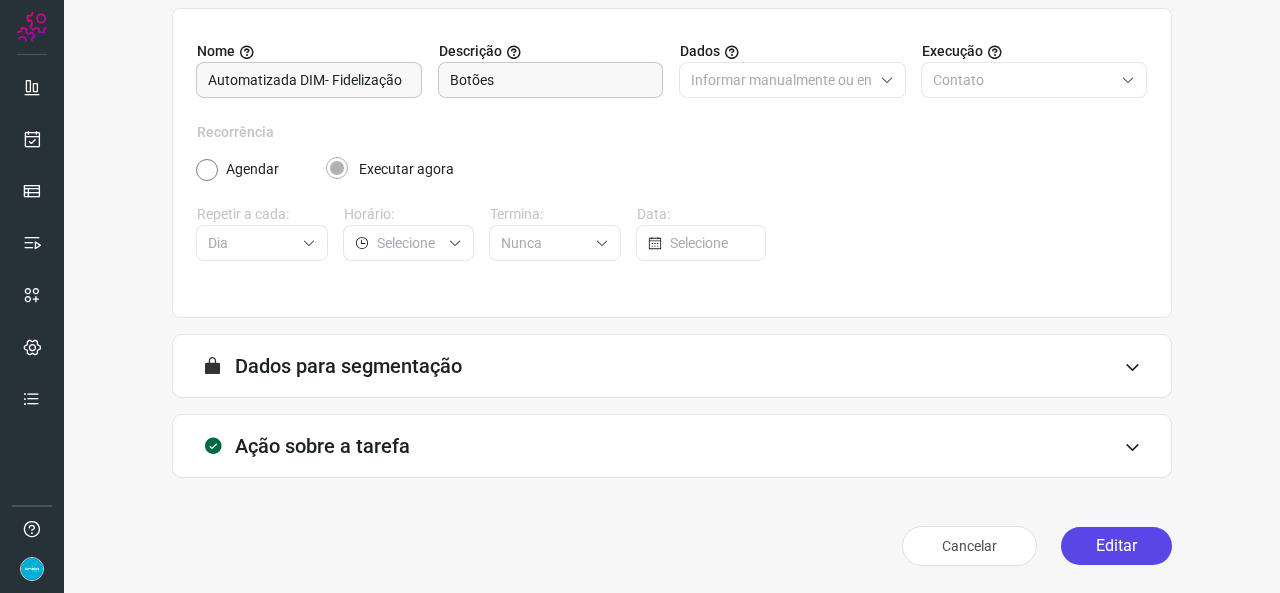 click on "Editar" at bounding box center (1116, 546) 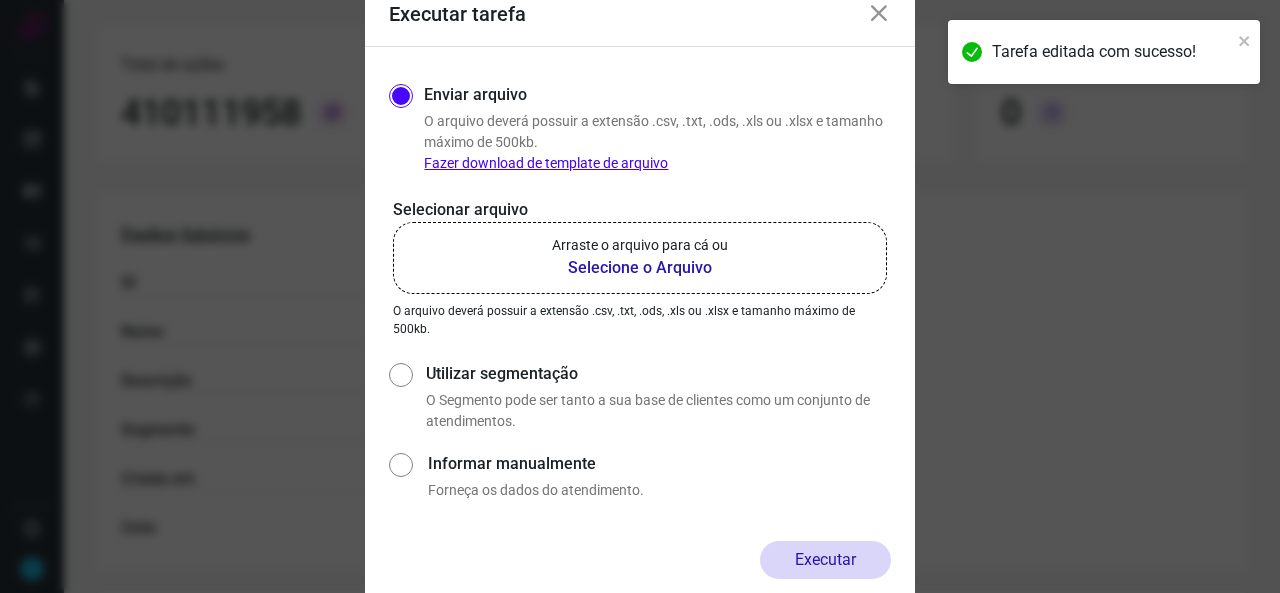 click on "Selecione o Arquivo" at bounding box center [640, 268] 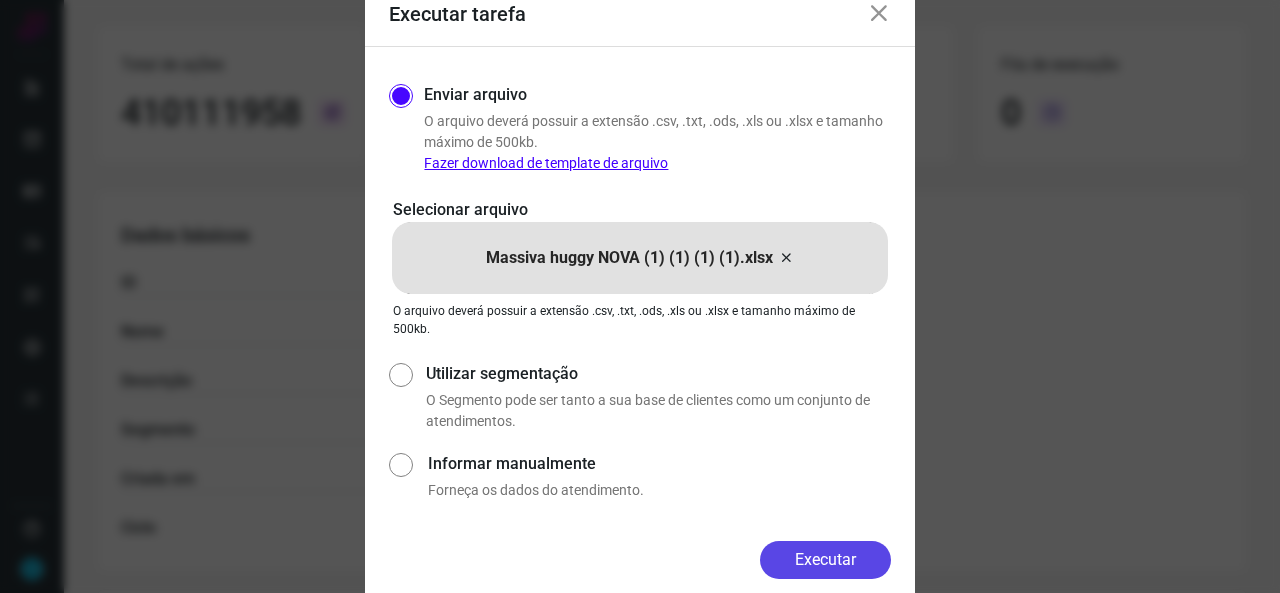 click on "Executar" at bounding box center [825, 560] 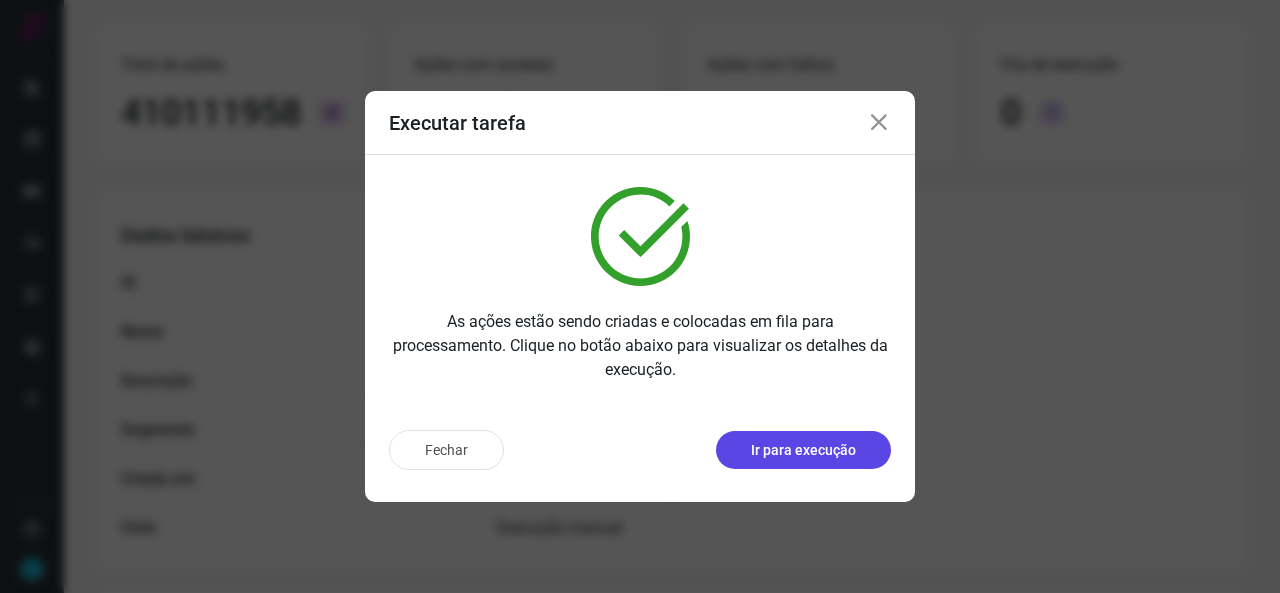 click on "Ir para execução" at bounding box center [803, 450] 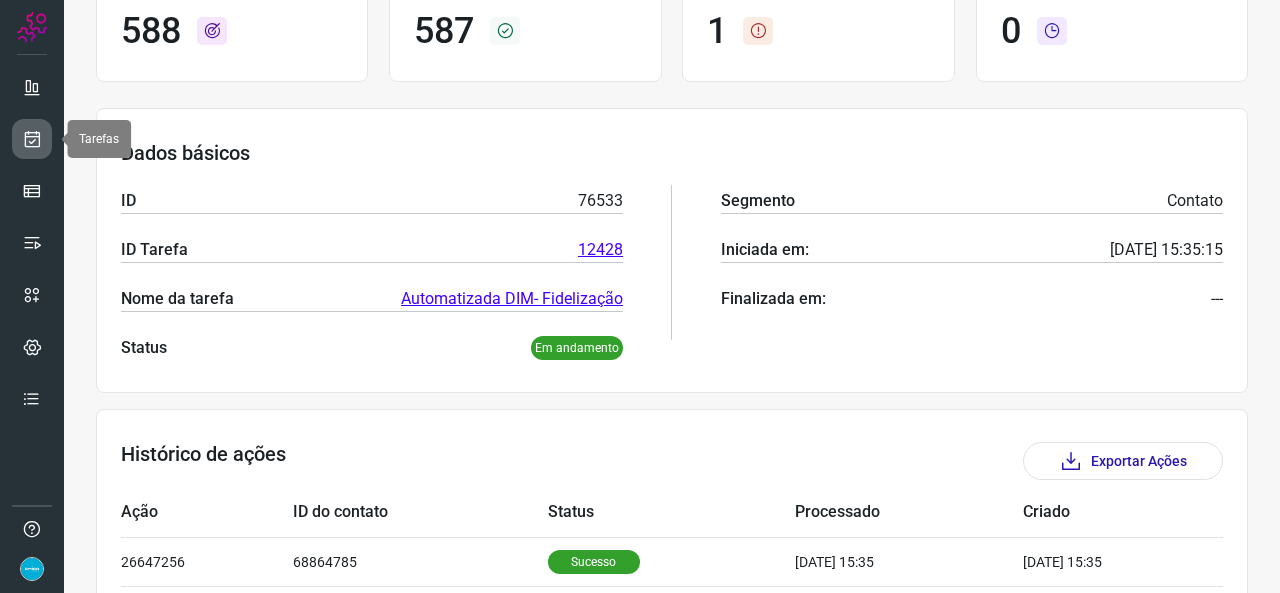 click at bounding box center [32, 139] 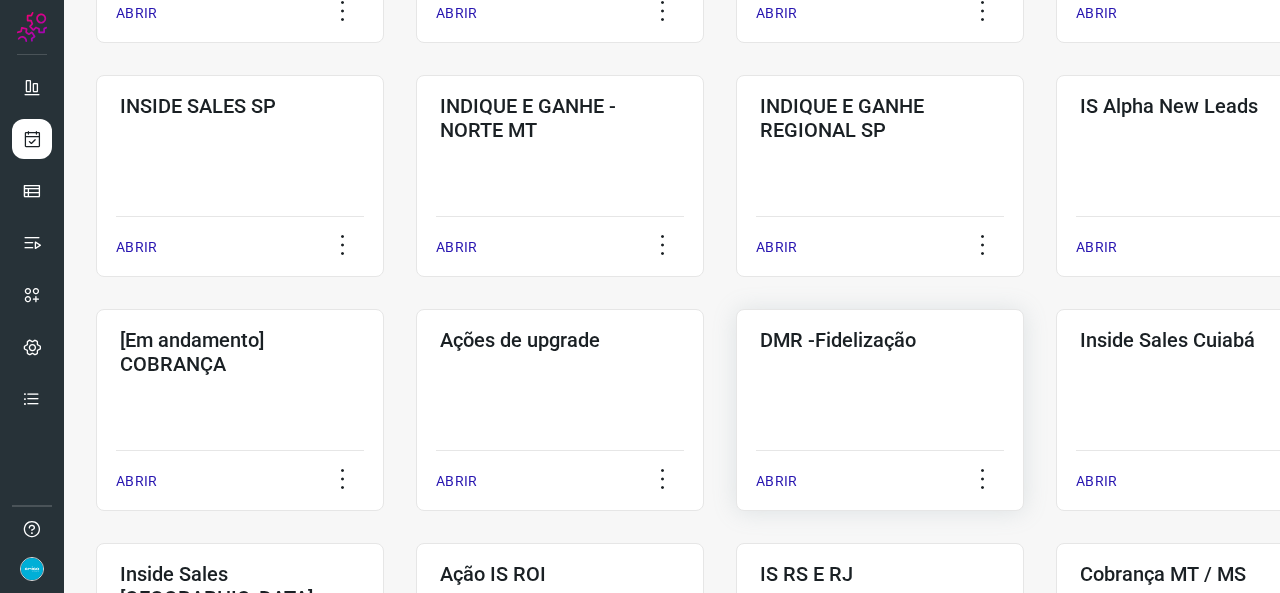 click on "ABRIR" at bounding box center [776, 481] 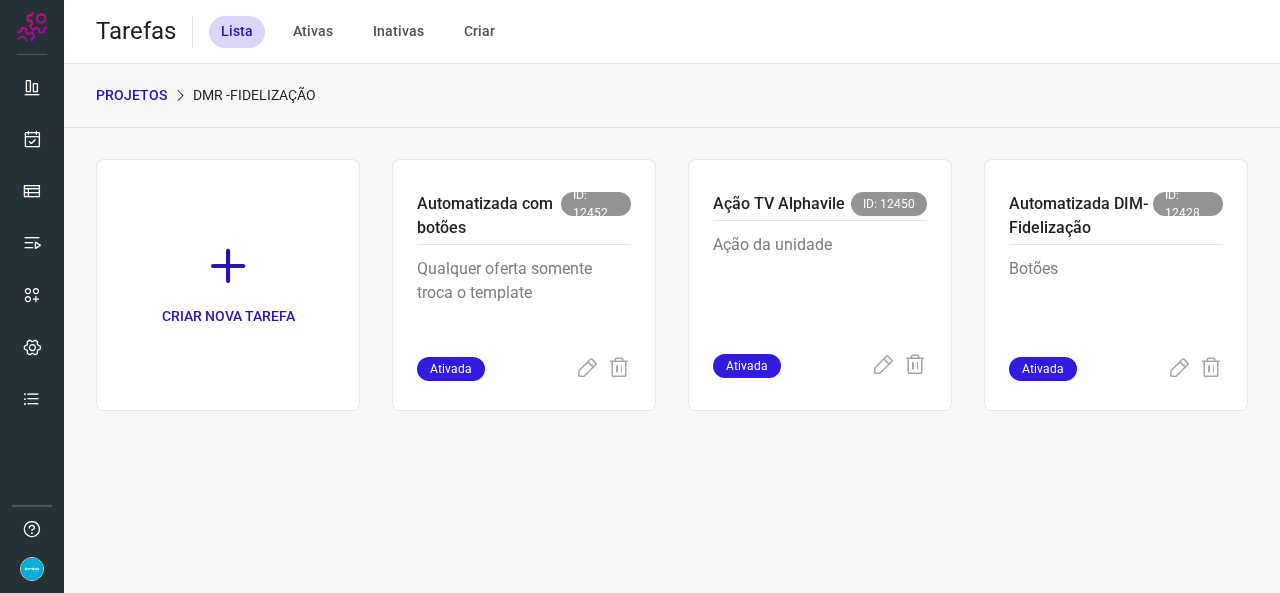 scroll, scrollTop: 0, scrollLeft: 0, axis: both 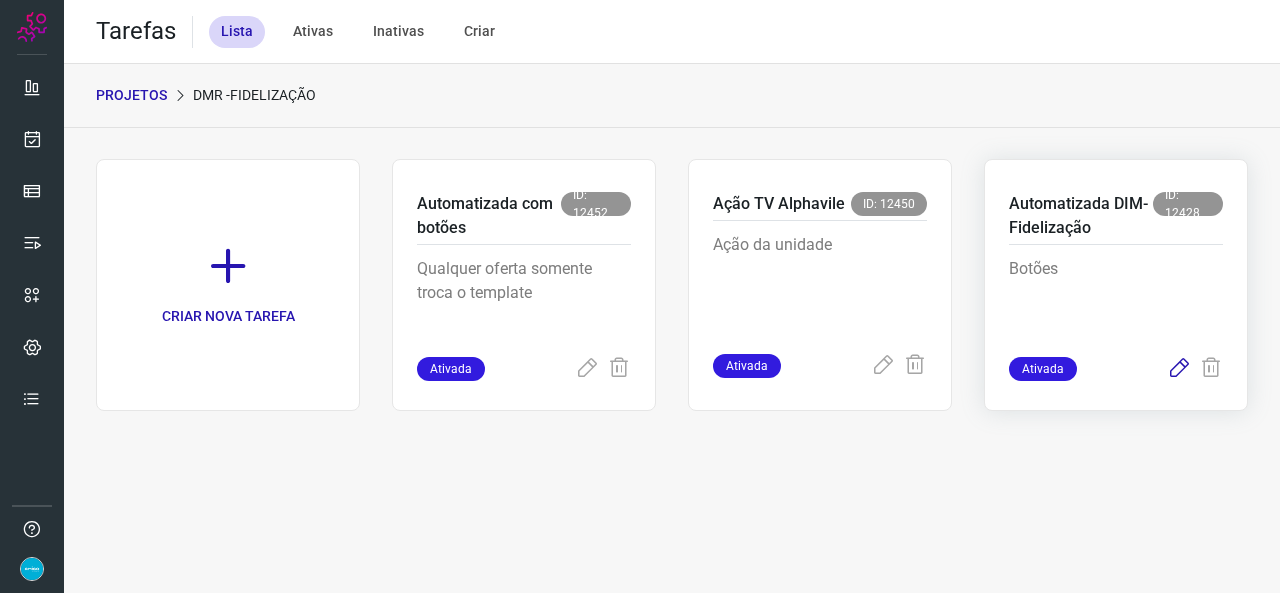 click at bounding box center (1179, 369) 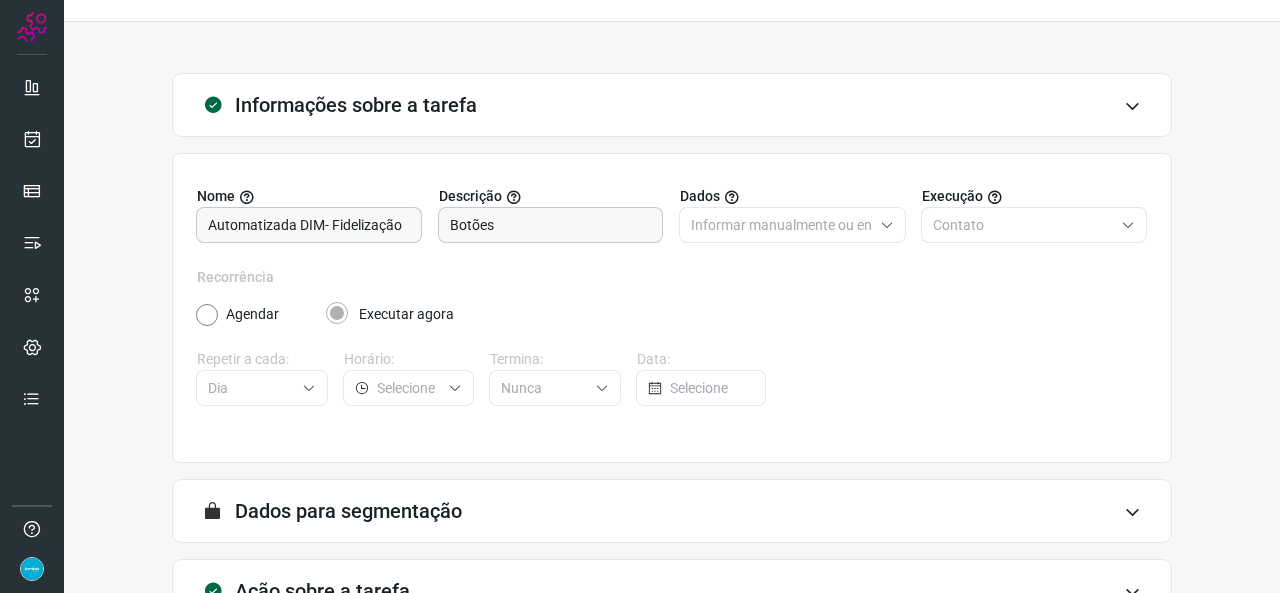 scroll, scrollTop: 187, scrollLeft: 0, axis: vertical 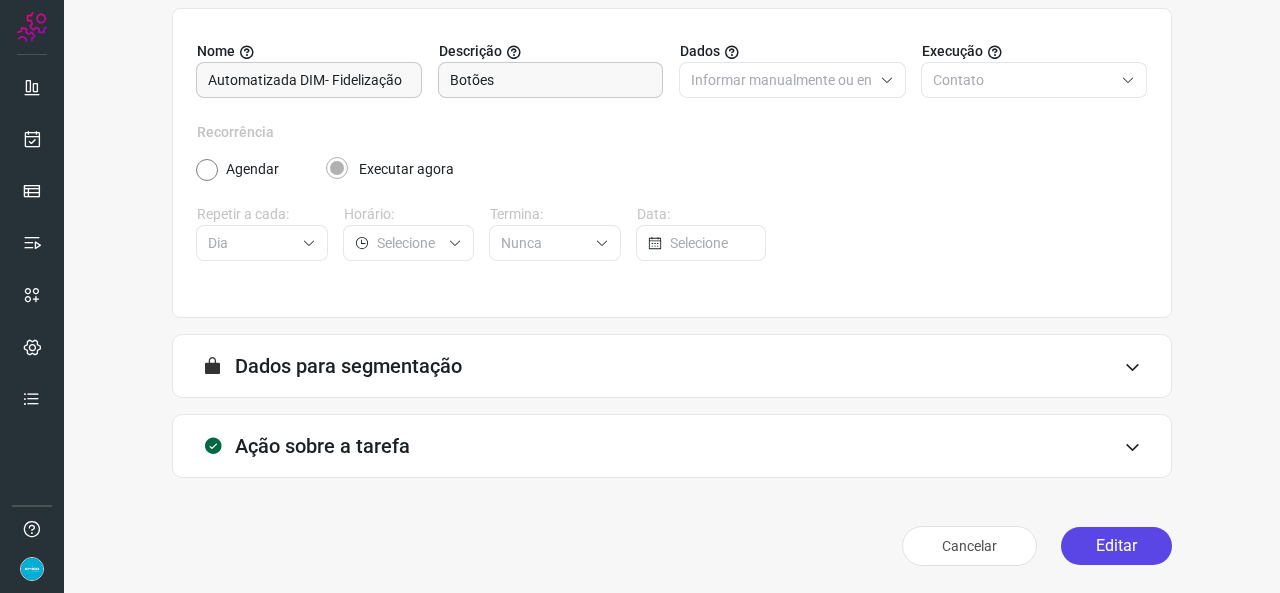 click on "Editar" at bounding box center (1116, 546) 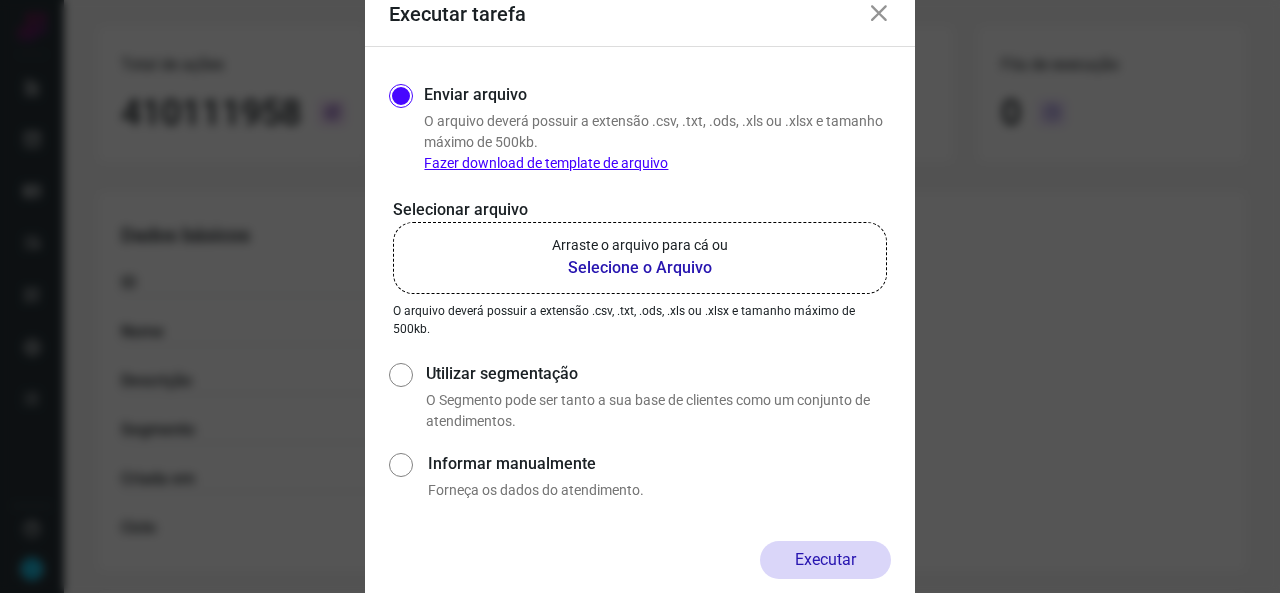 click on "Selecione o Arquivo" at bounding box center (640, 268) 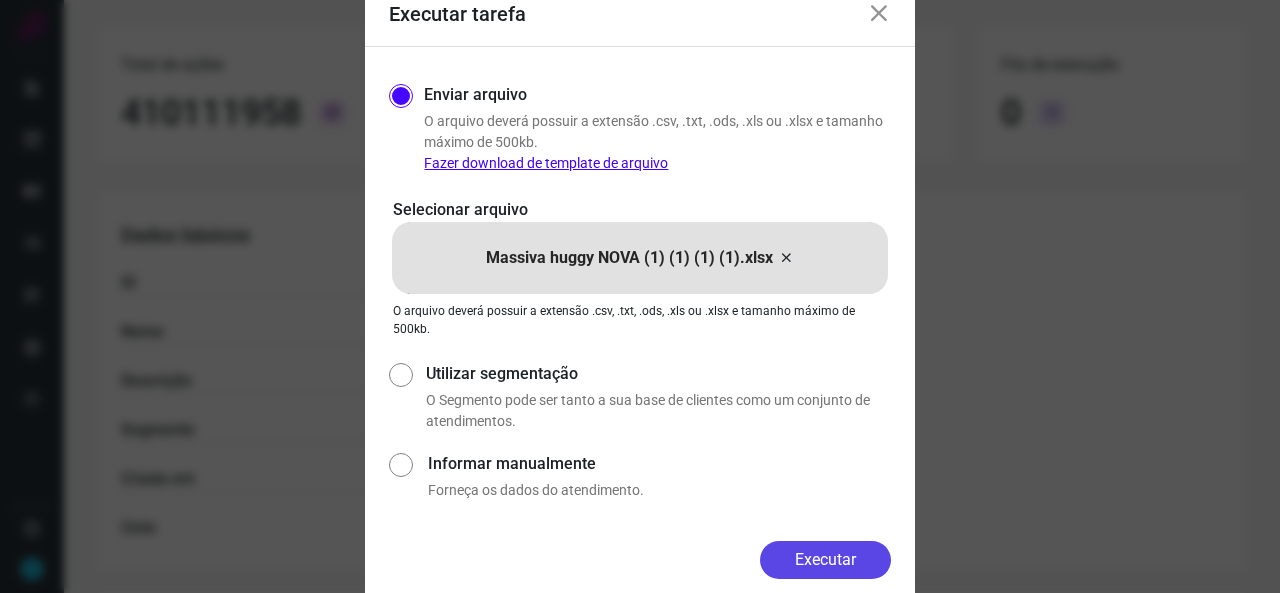 click on "Executar" at bounding box center [825, 560] 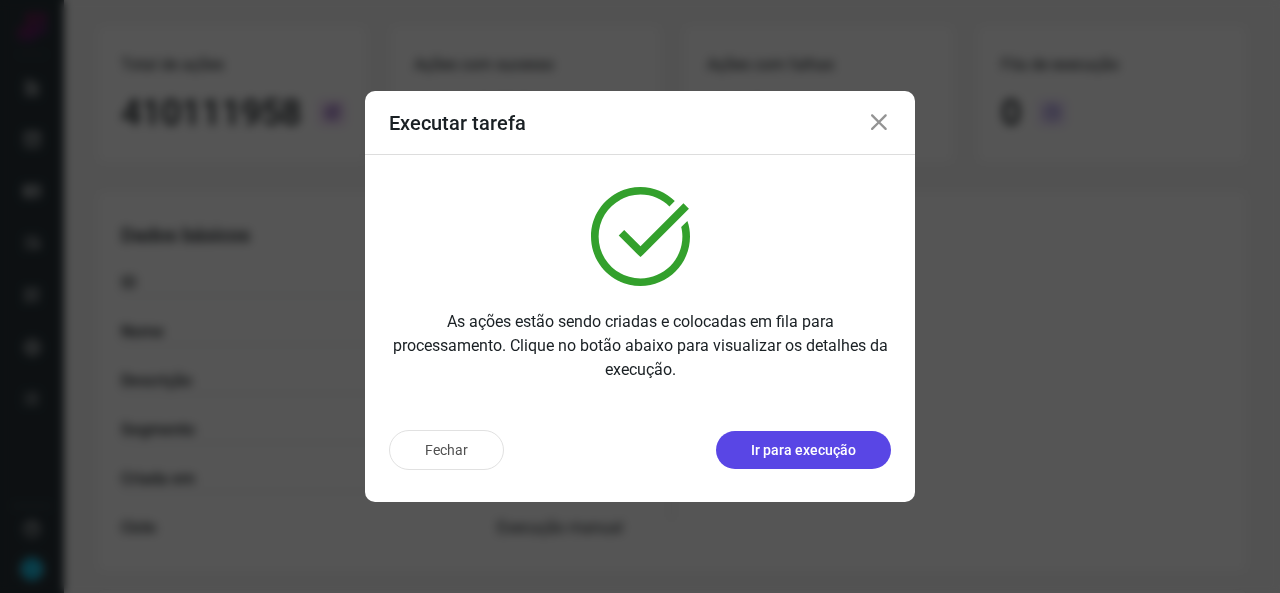 click on "Ir para execução" at bounding box center (803, 450) 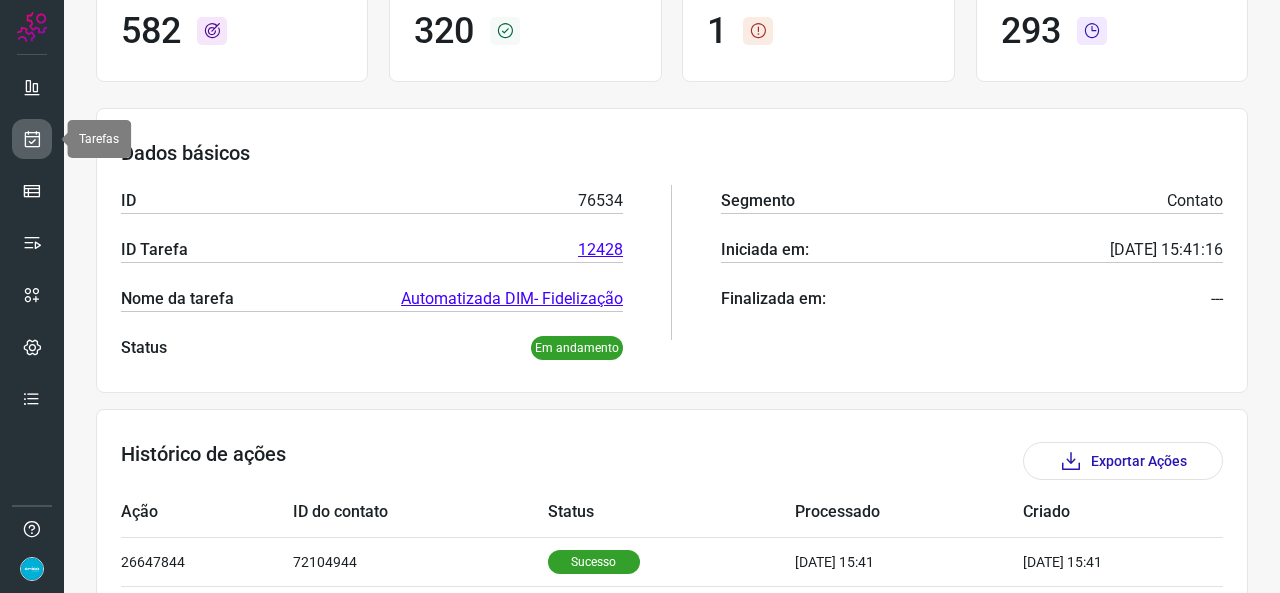 click at bounding box center (32, 139) 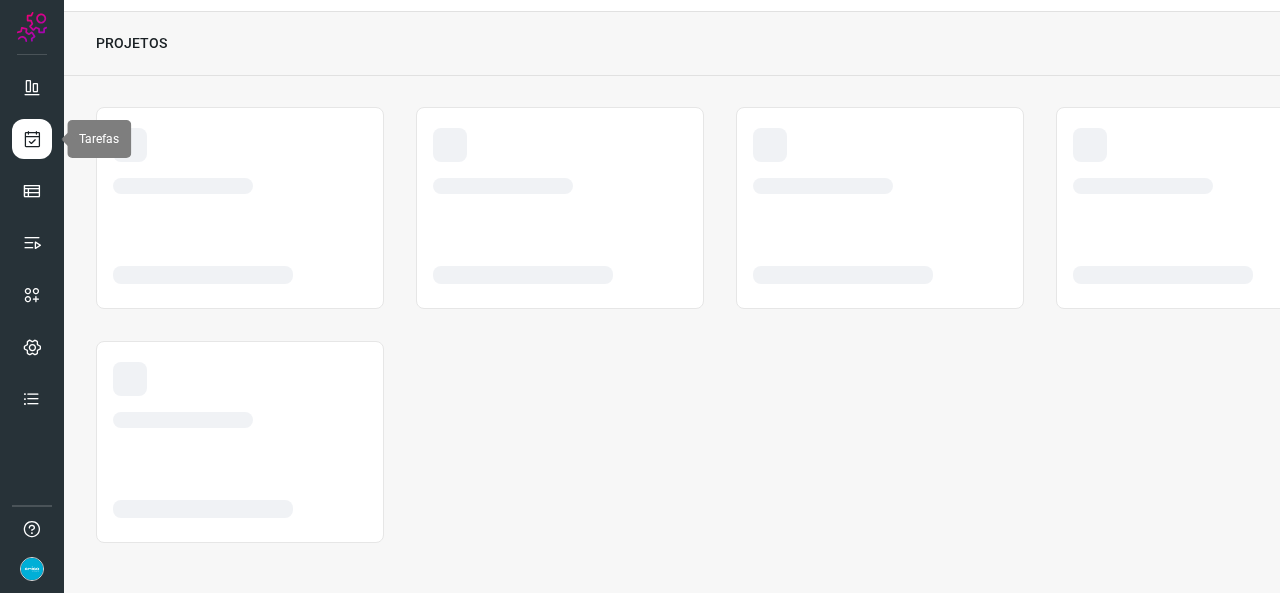 scroll, scrollTop: 52, scrollLeft: 0, axis: vertical 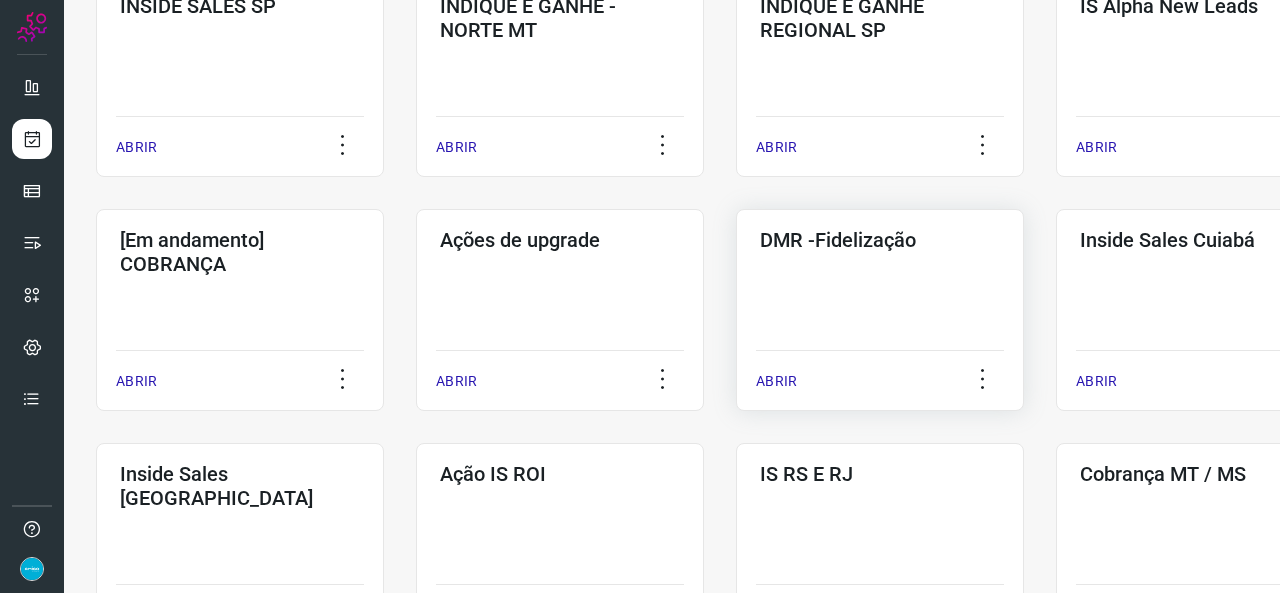 click on "ABRIR" at bounding box center (776, 381) 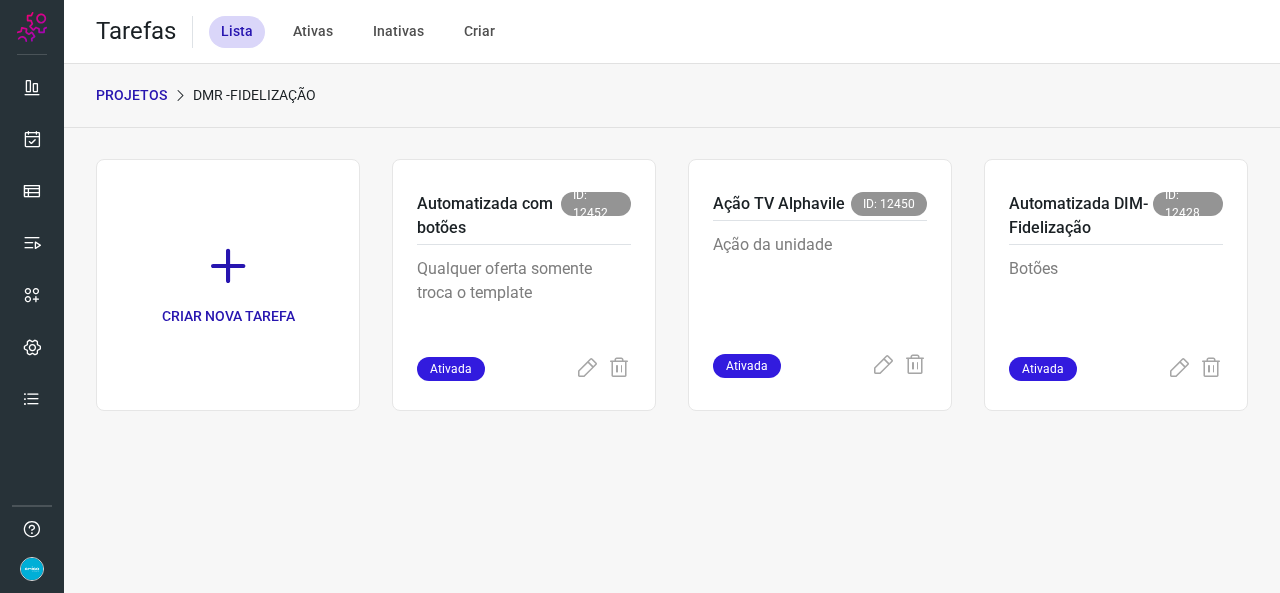 scroll, scrollTop: 0, scrollLeft: 0, axis: both 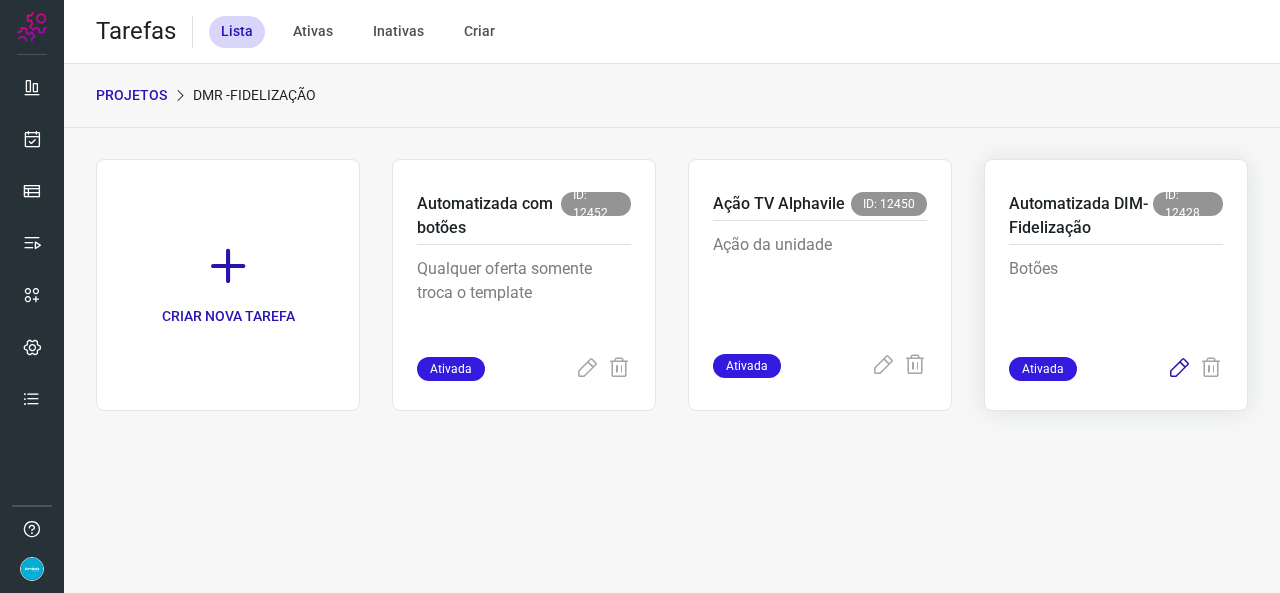 click at bounding box center [1179, 369] 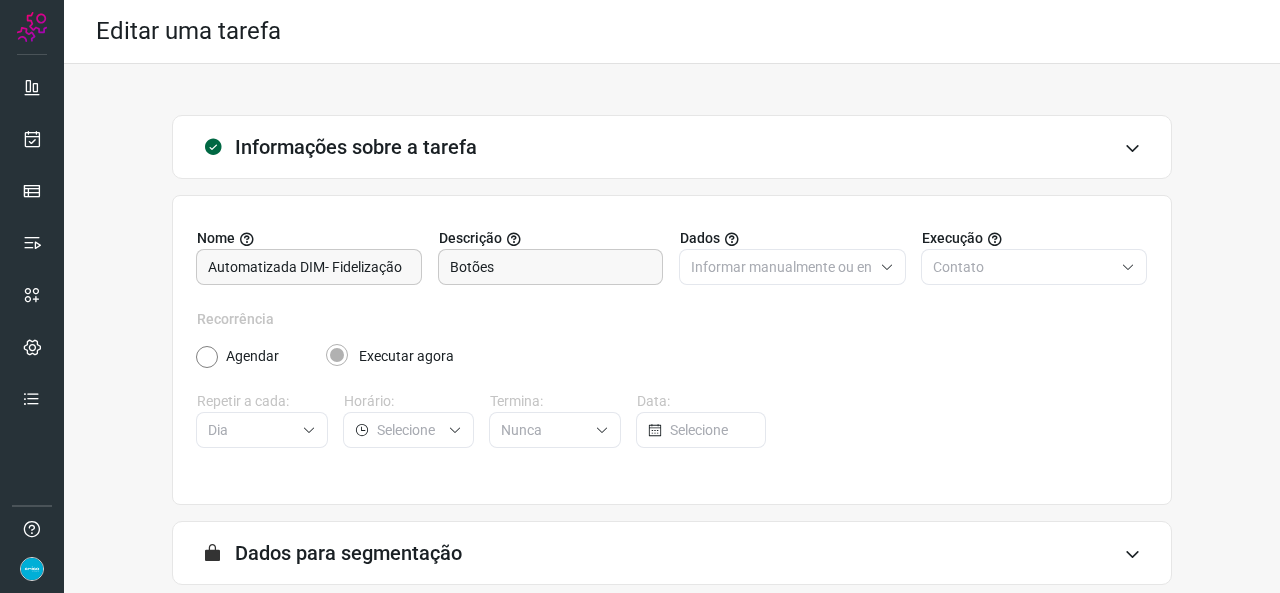 scroll, scrollTop: 187, scrollLeft: 0, axis: vertical 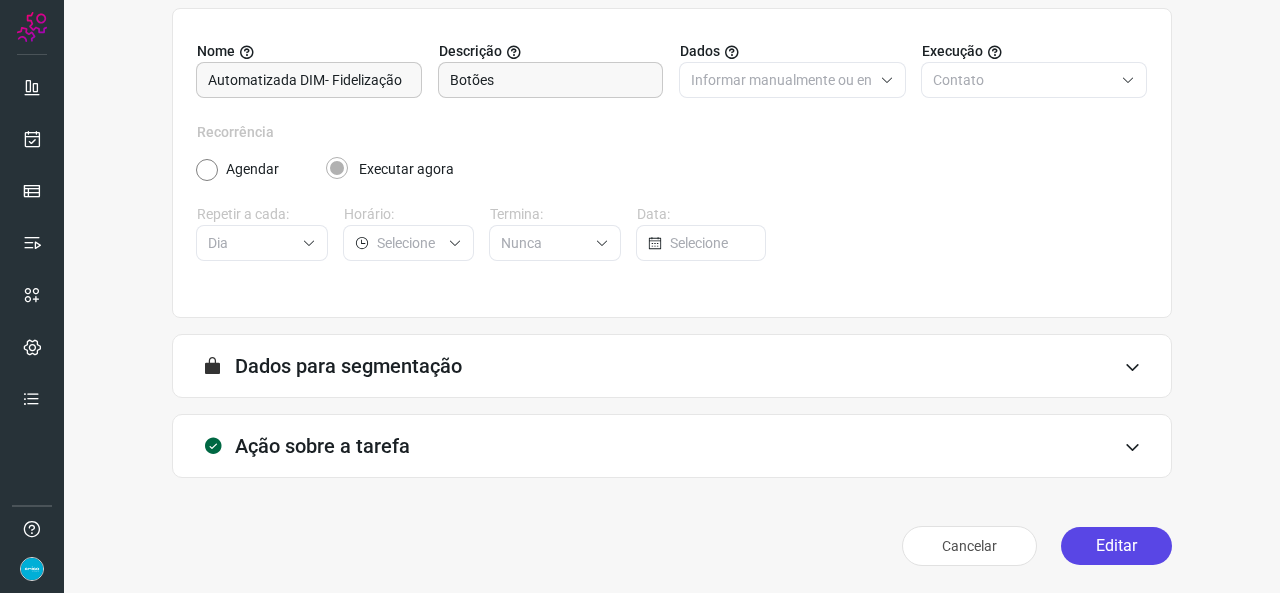 click on "Editar" at bounding box center [1116, 546] 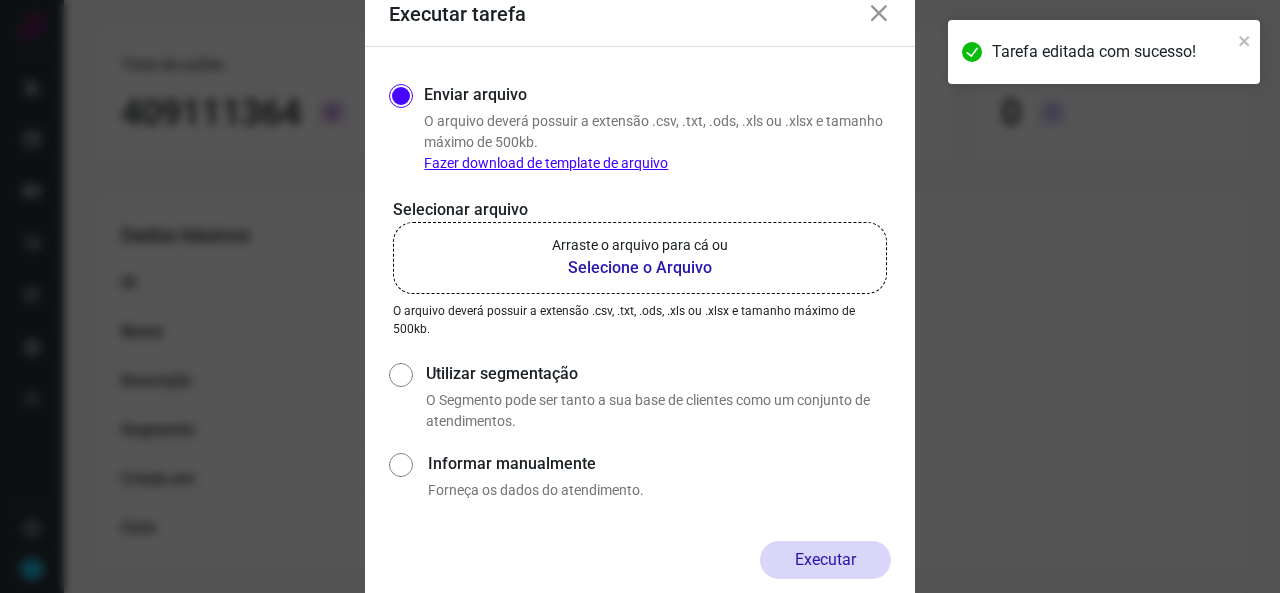 click on "Selecione o Arquivo" at bounding box center (640, 268) 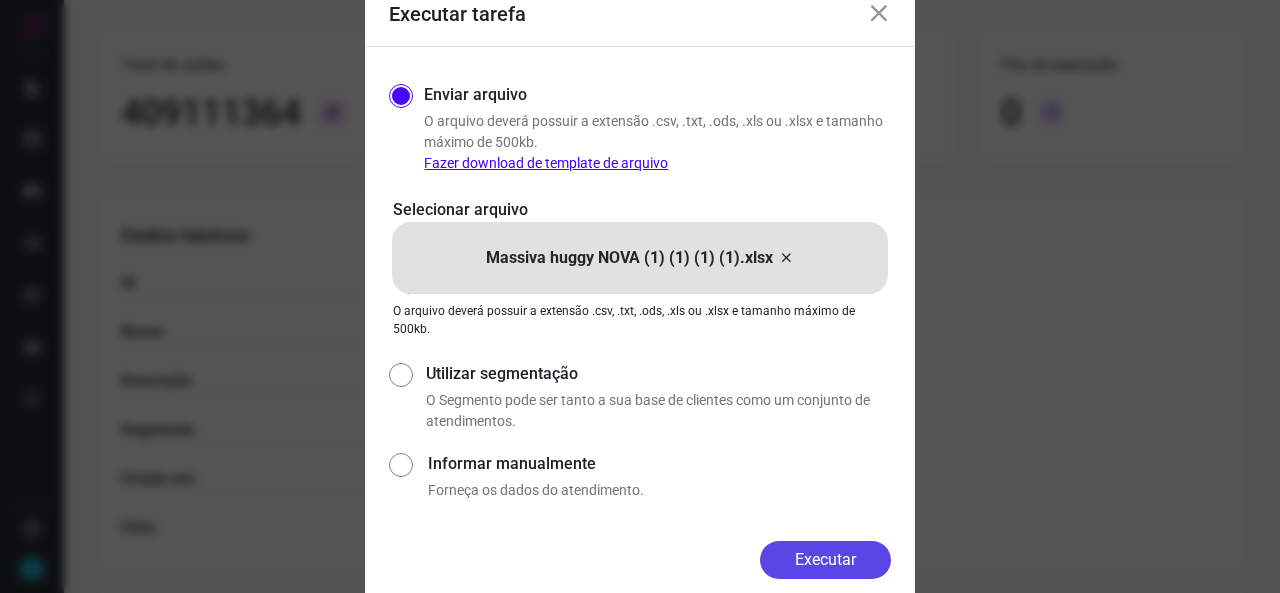 click on "Executar" at bounding box center (825, 560) 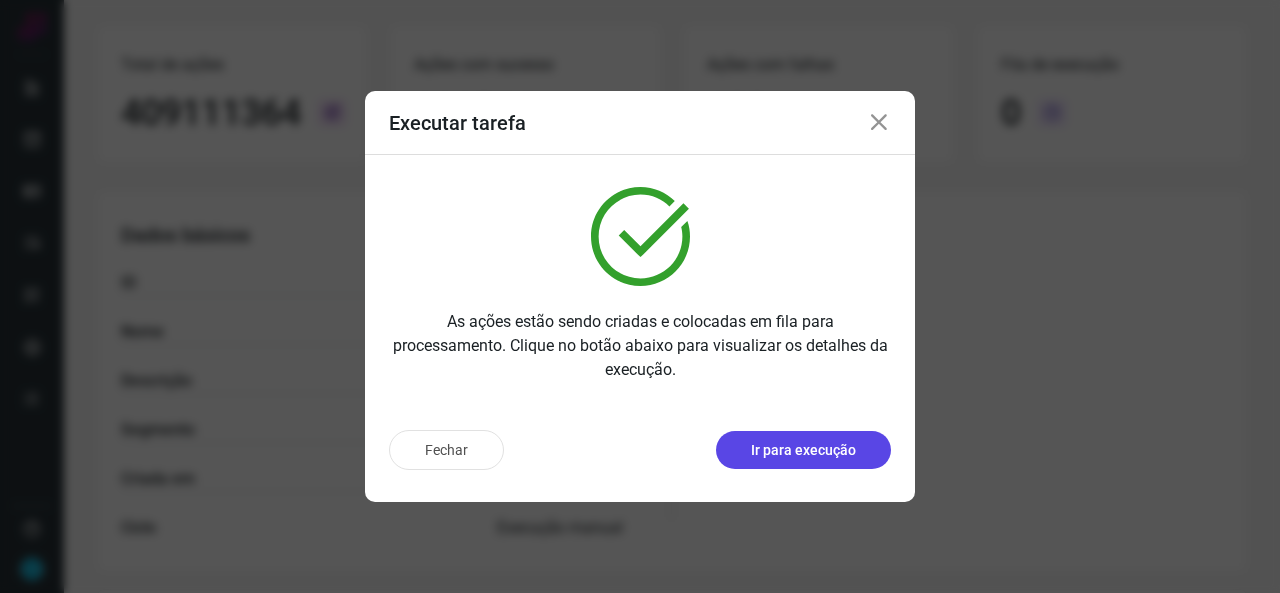 click on "Ir para execução" at bounding box center (803, 450) 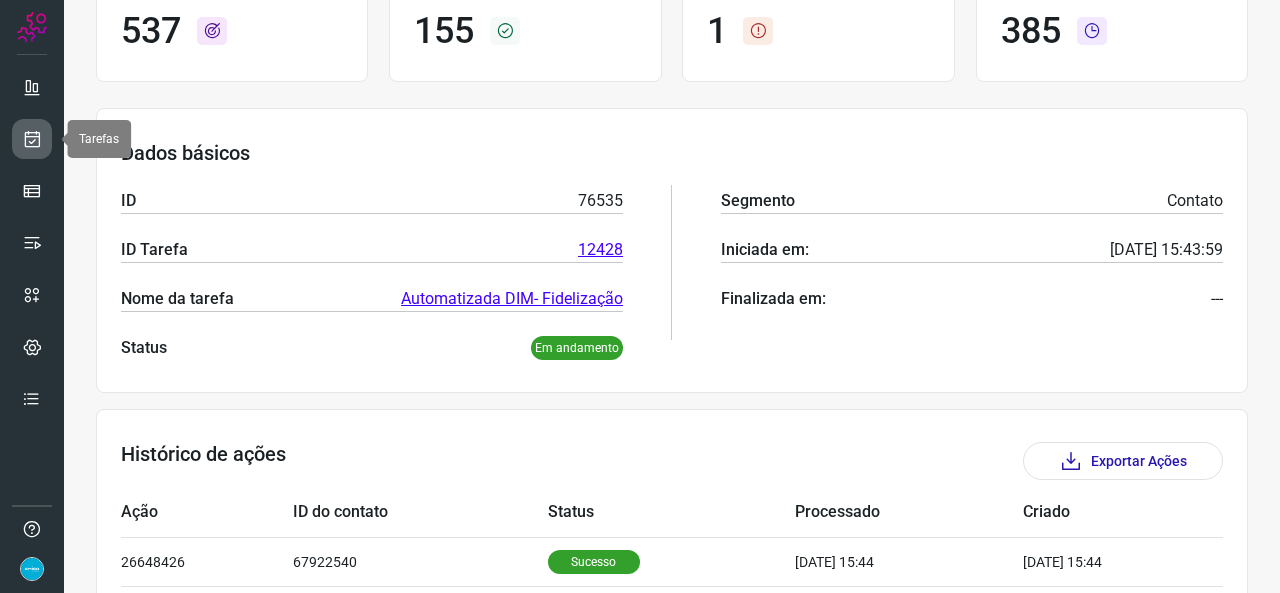 click at bounding box center [32, 139] 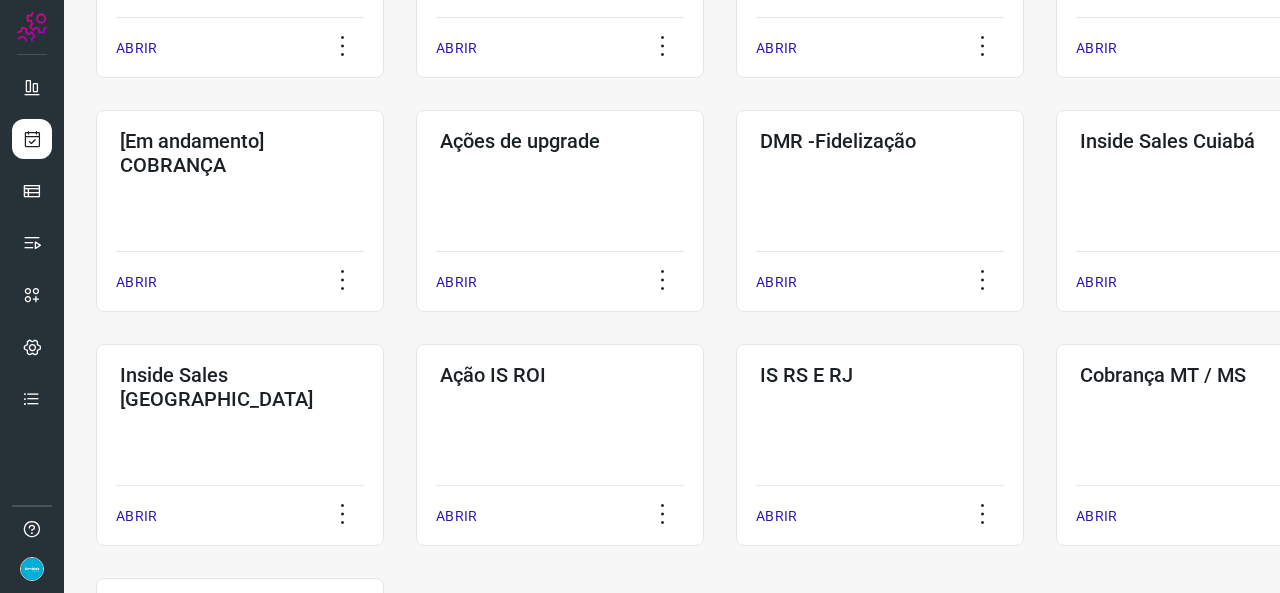 scroll, scrollTop: 852, scrollLeft: 0, axis: vertical 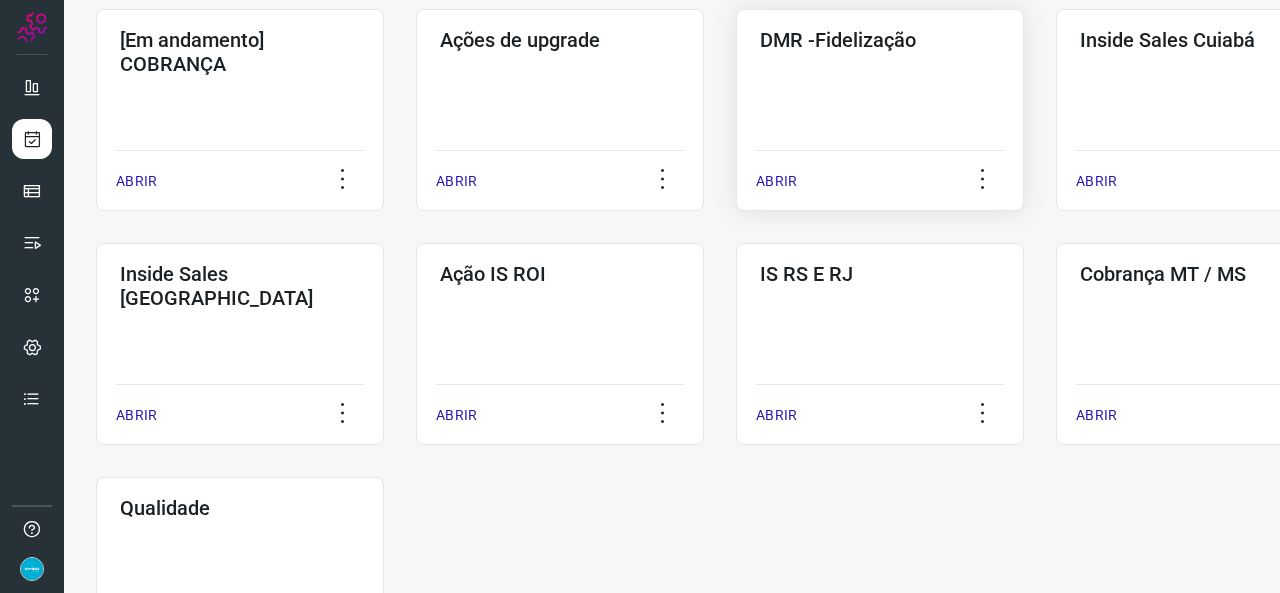 click on "ABRIR" at bounding box center (880, 175) 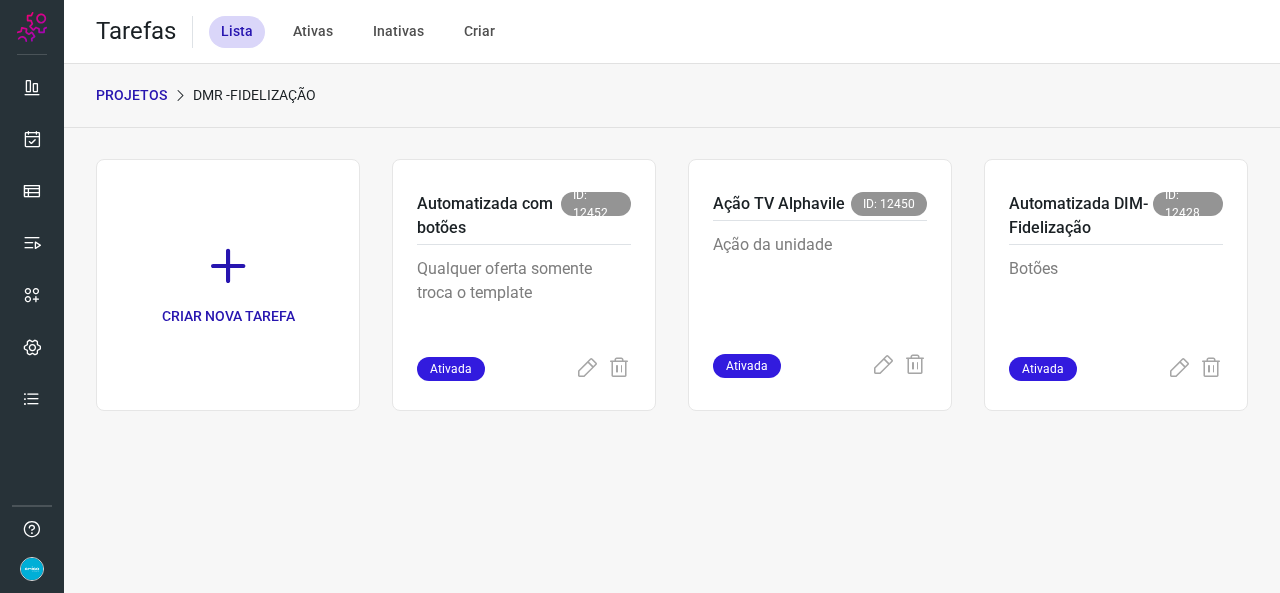 scroll, scrollTop: 0, scrollLeft: 0, axis: both 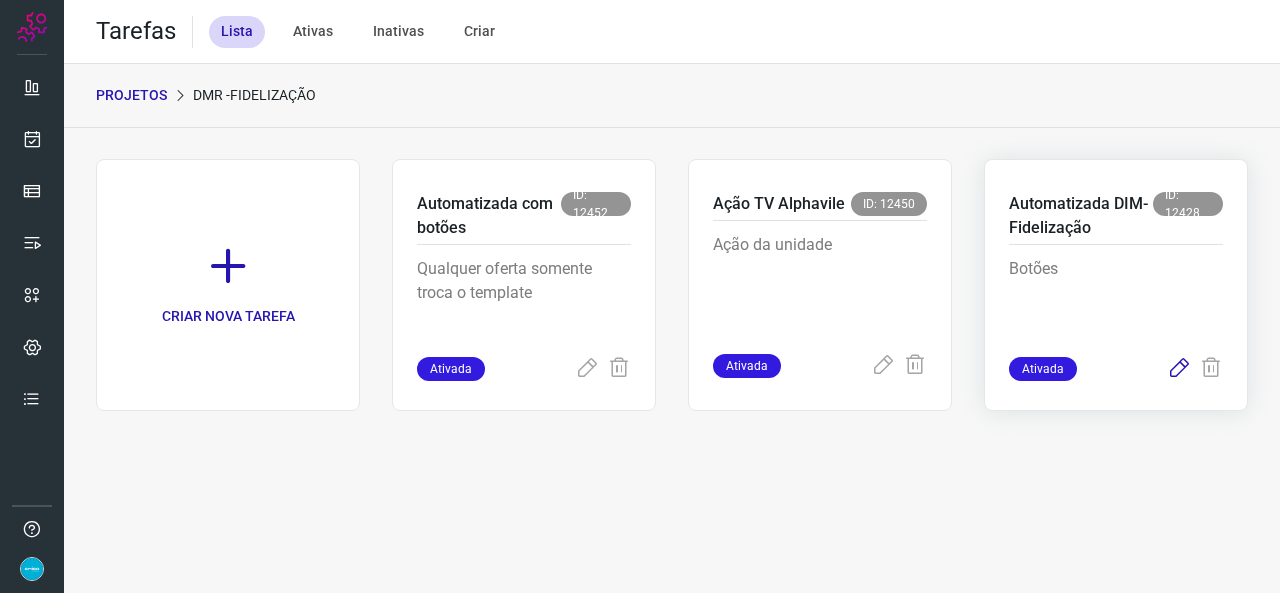 click at bounding box center [1179, 369] 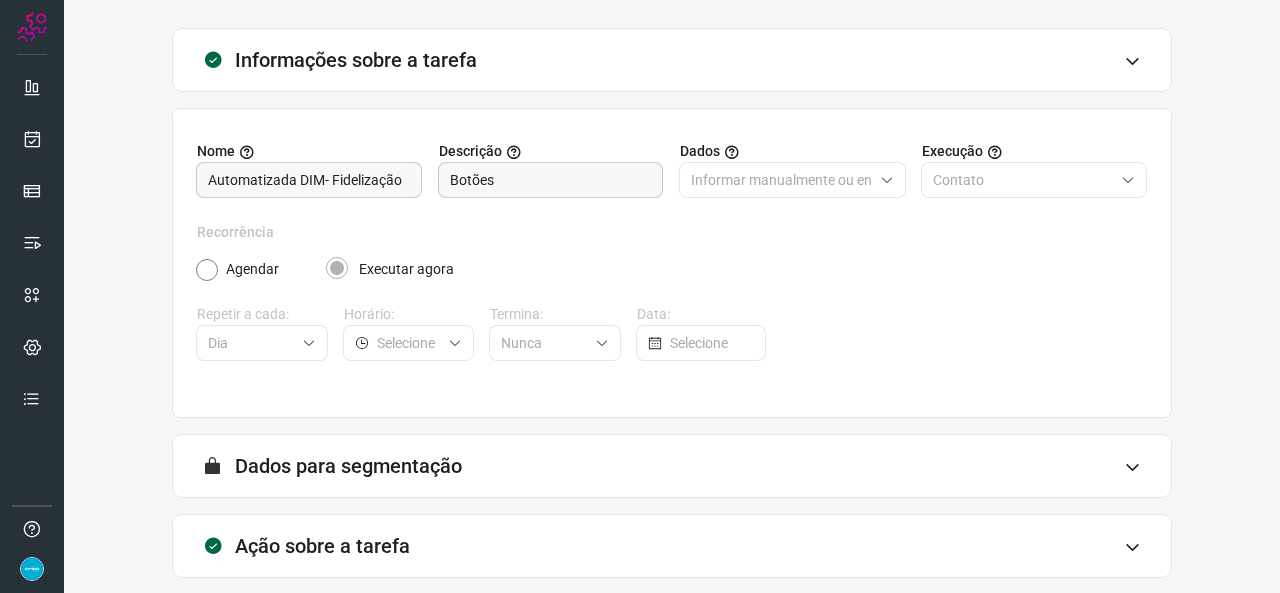 scroll, scrollTop: 187, scrollLeft: 0, axis: vertical 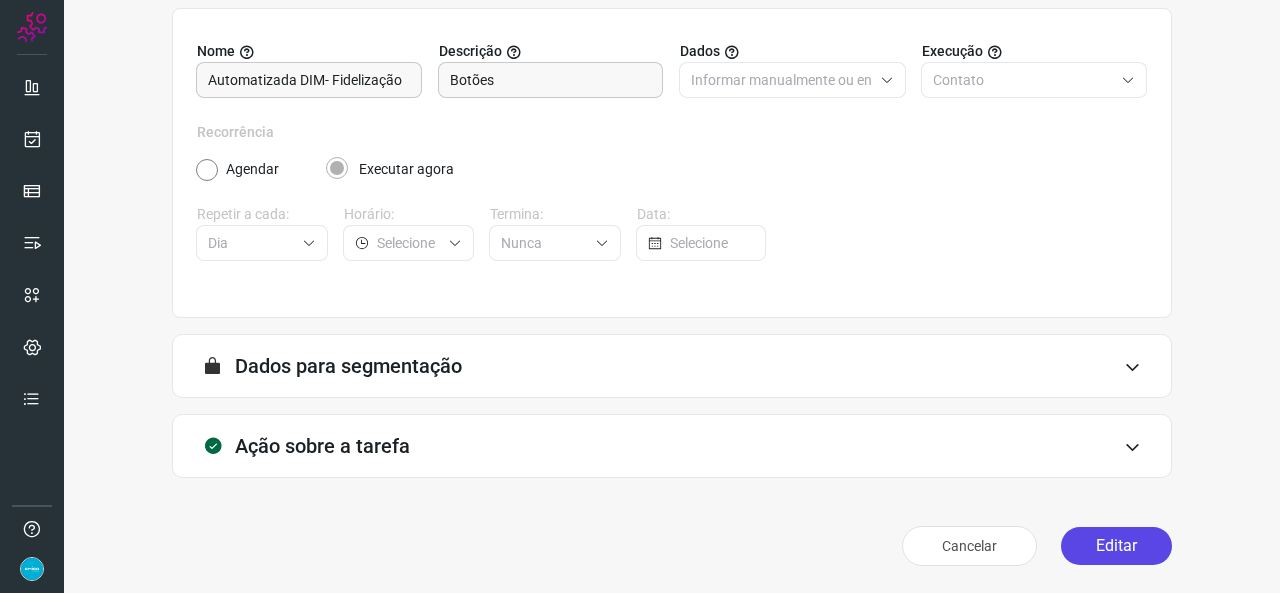 click on "Editar" at bounding box center [1116, 546] 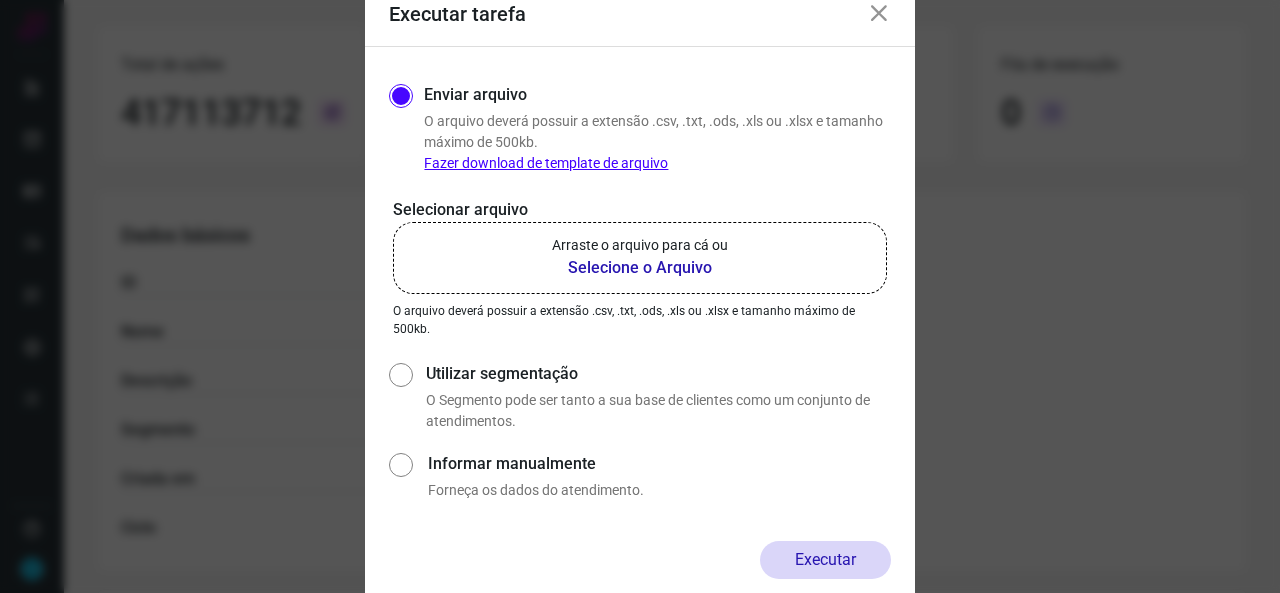 click on "Selecione o Arquivo" at bounding box center [640, 268] 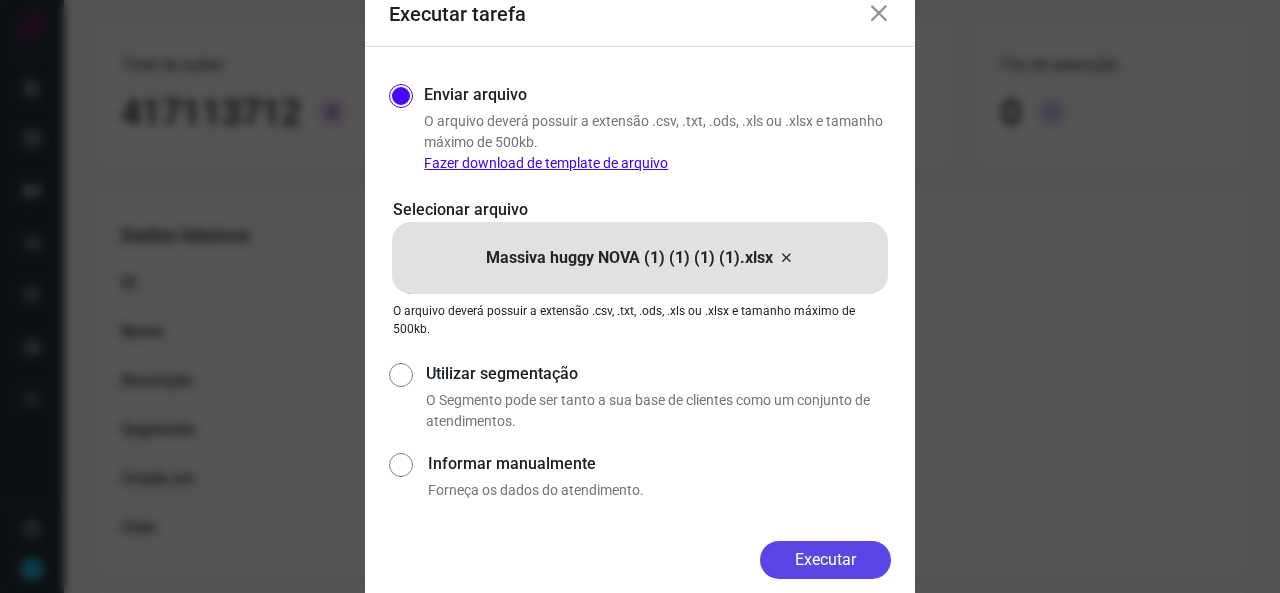 click on "Executar" at bounding box center [825, 560] 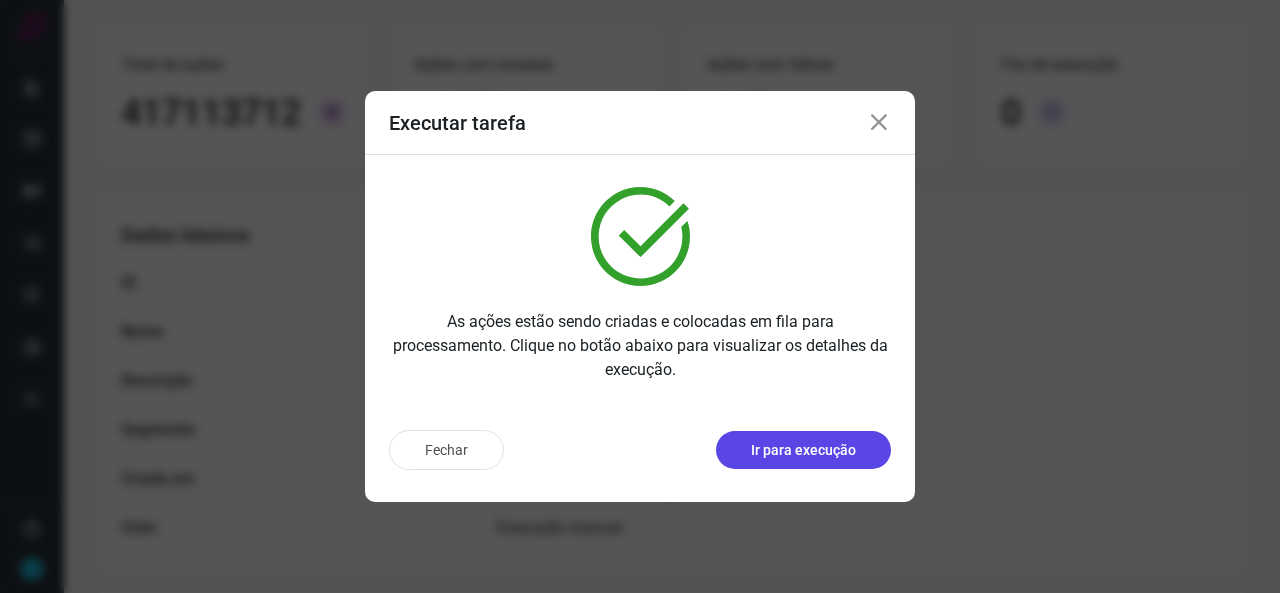 click on "Ir para execução" at bounding box center [803, 450] 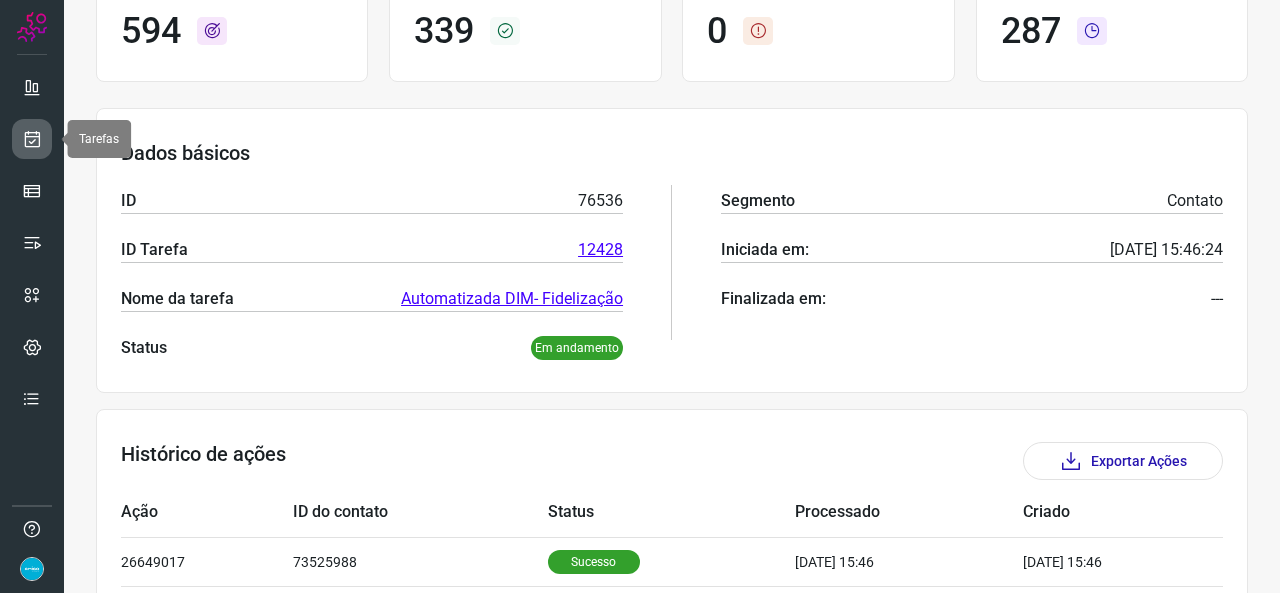 click at bounding box center (32, 139) 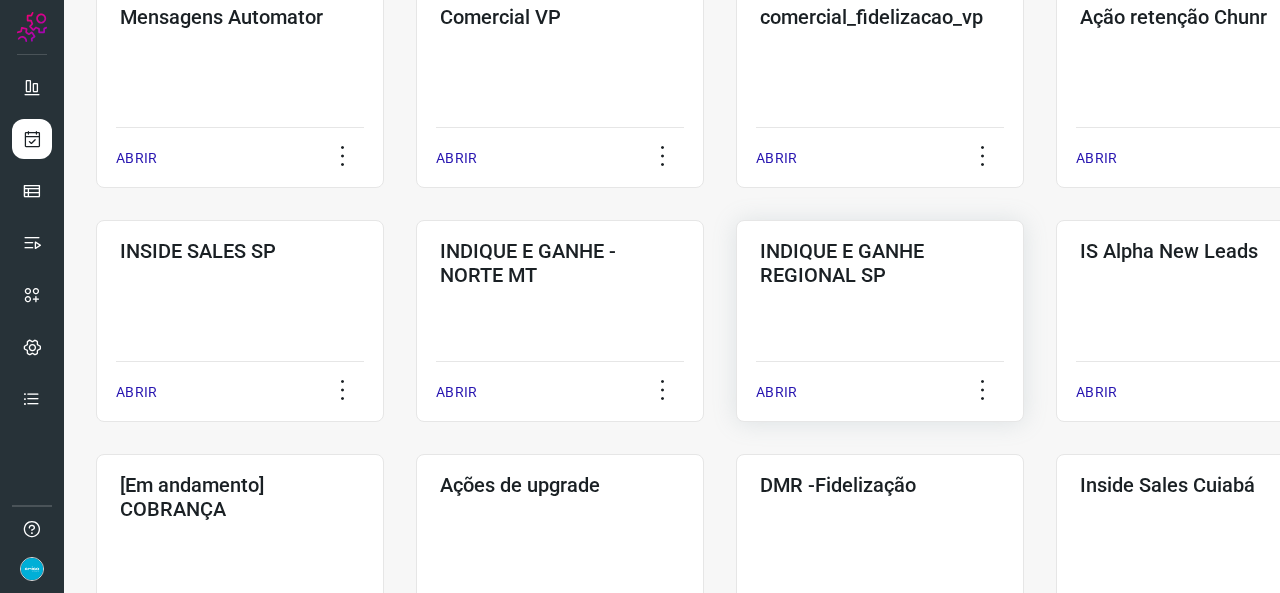 scroll, scrollTop: 452, scrollLeft: 0, axis: vertical 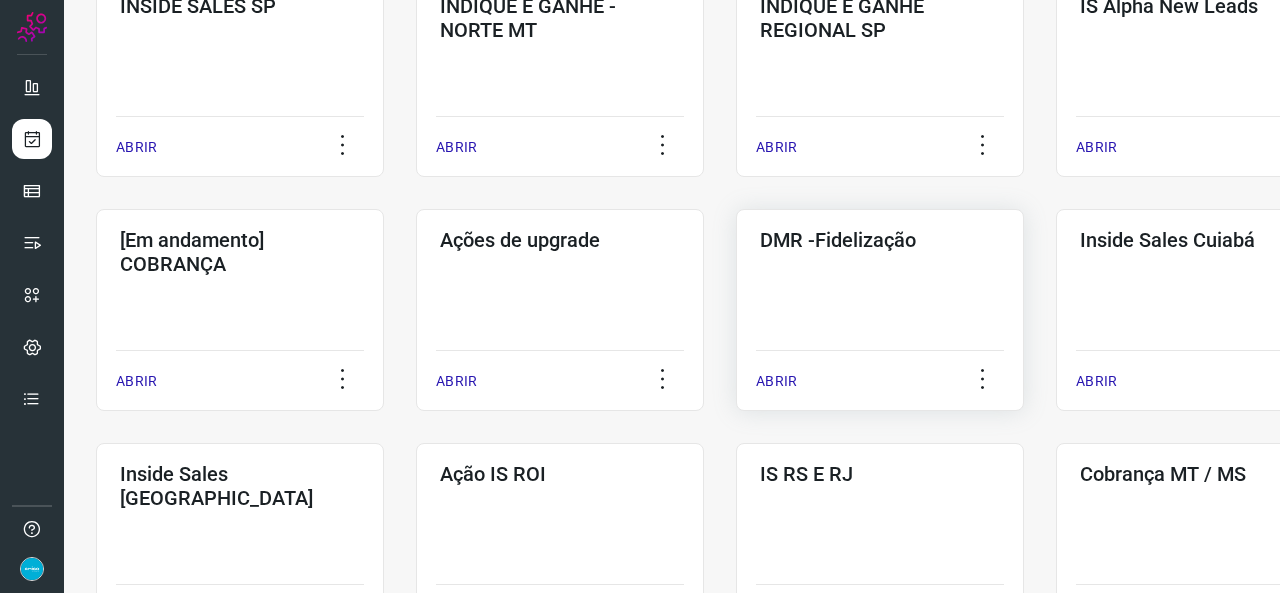 click on "ABRIR" at bounding box center (776, 381) 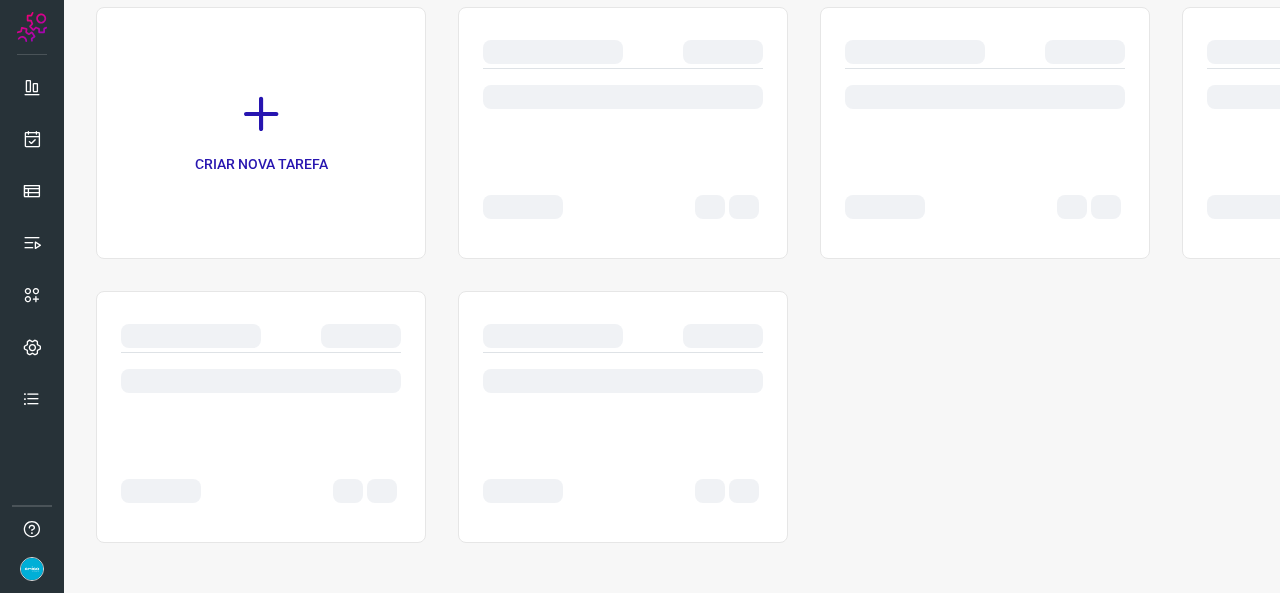 scroll, scrollTop: 0, scrollLeft: 0, axis: both 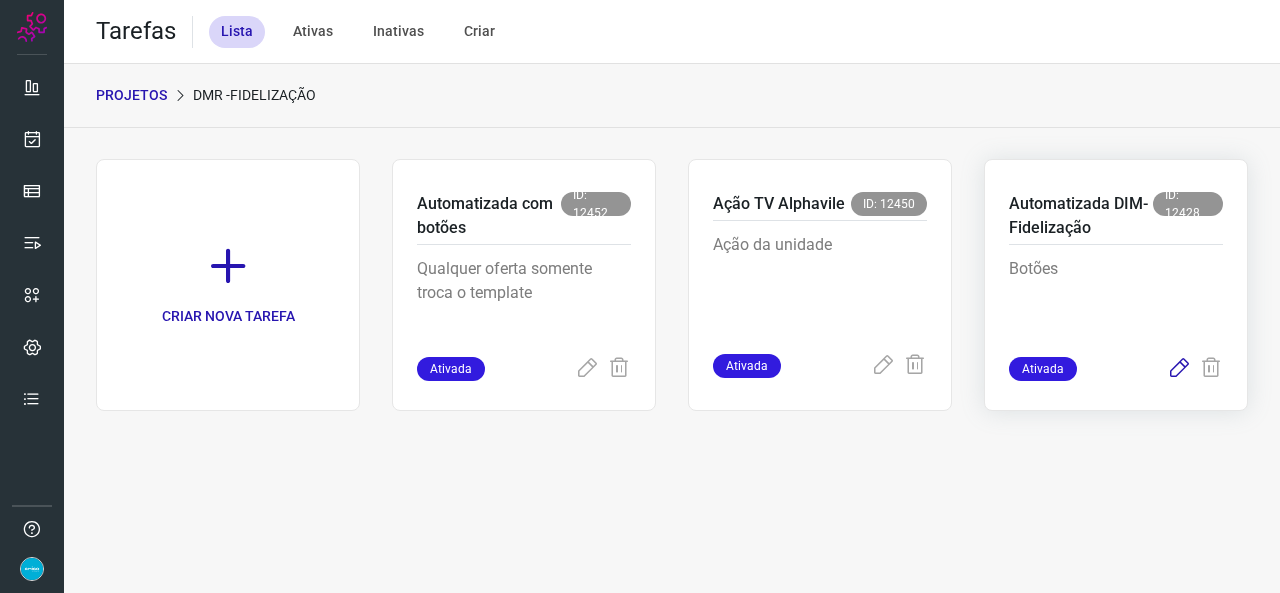 click at bounding box center (1179, 369) 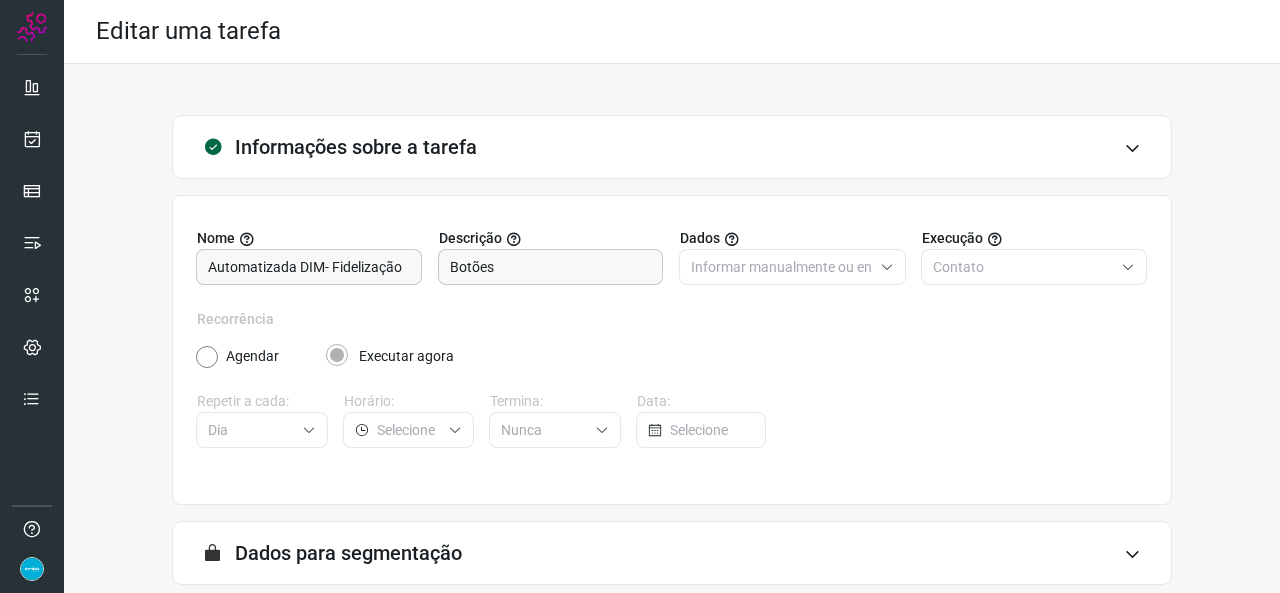 scroll, scrollTop: 187, scrollLeft: 0, axis: vertical 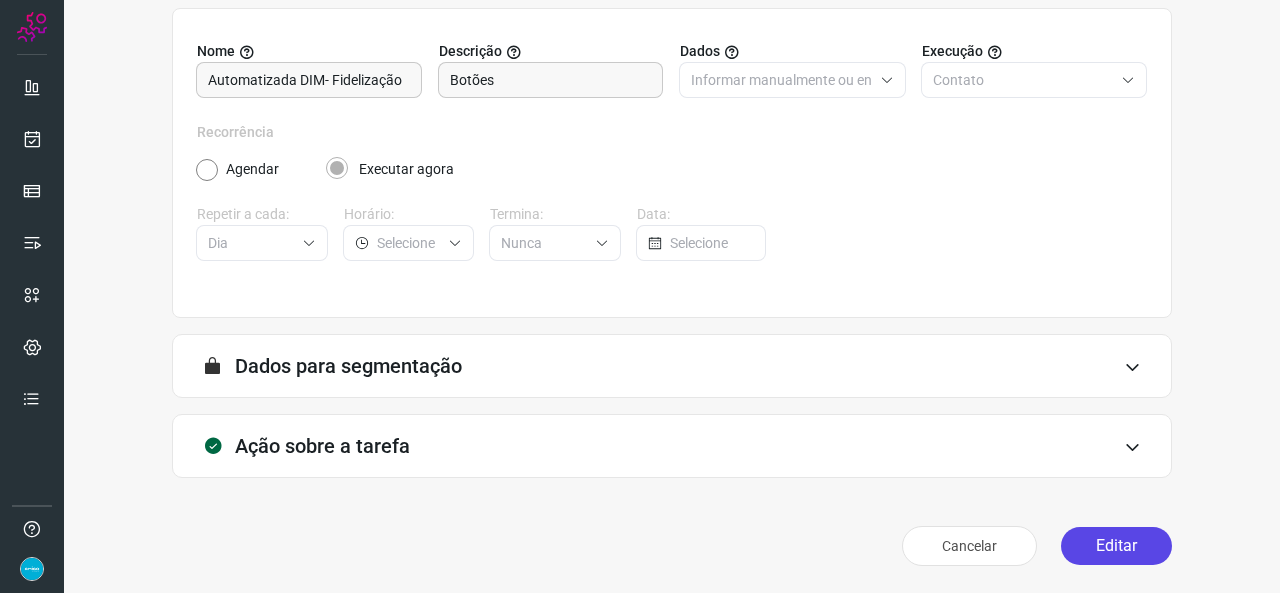 click on "Editar" at bounding box center (1116, 546) 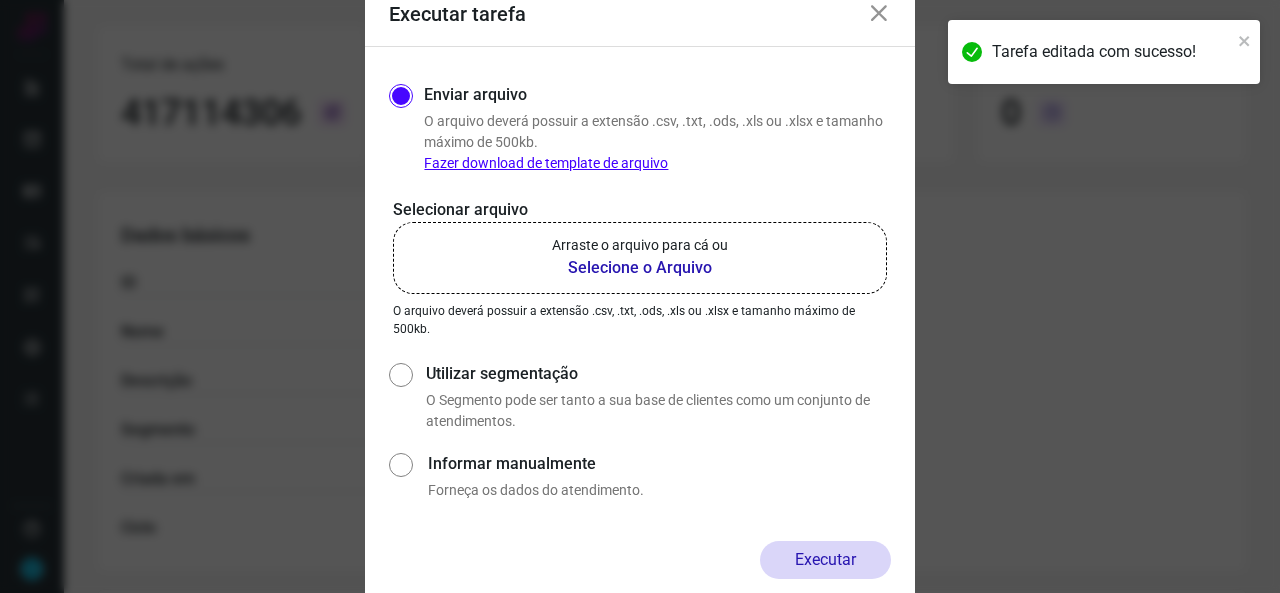 click on "Selecione o Arquivo" at bounding box center (640, 268) 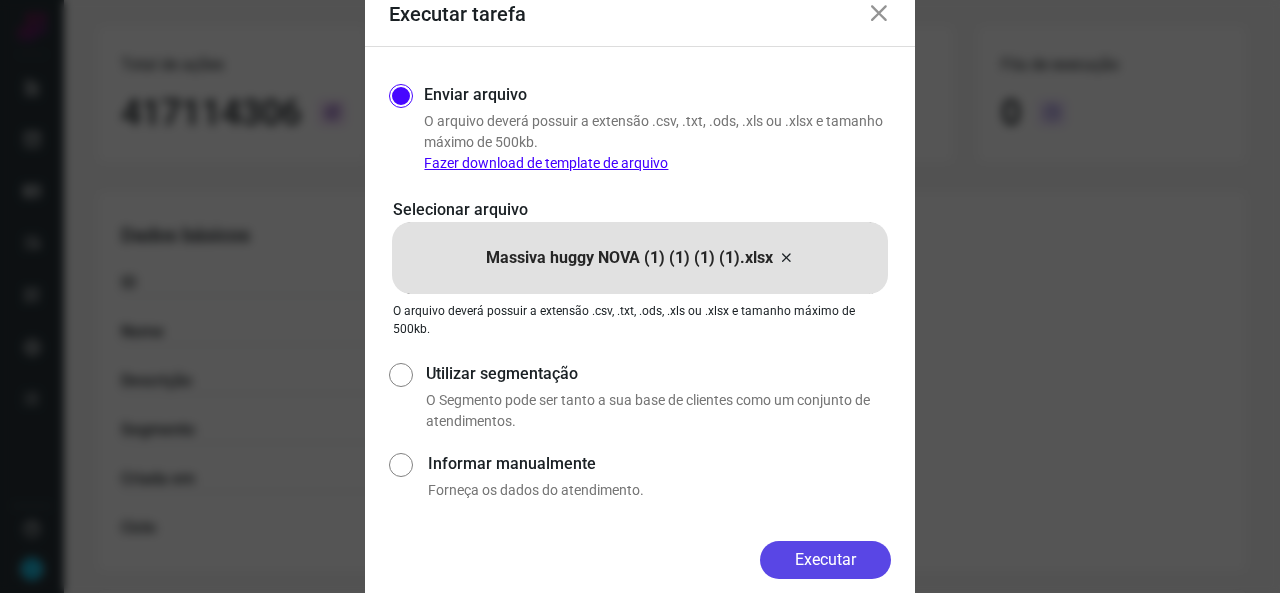 click on "Executar" at bounding box center [825, 560] 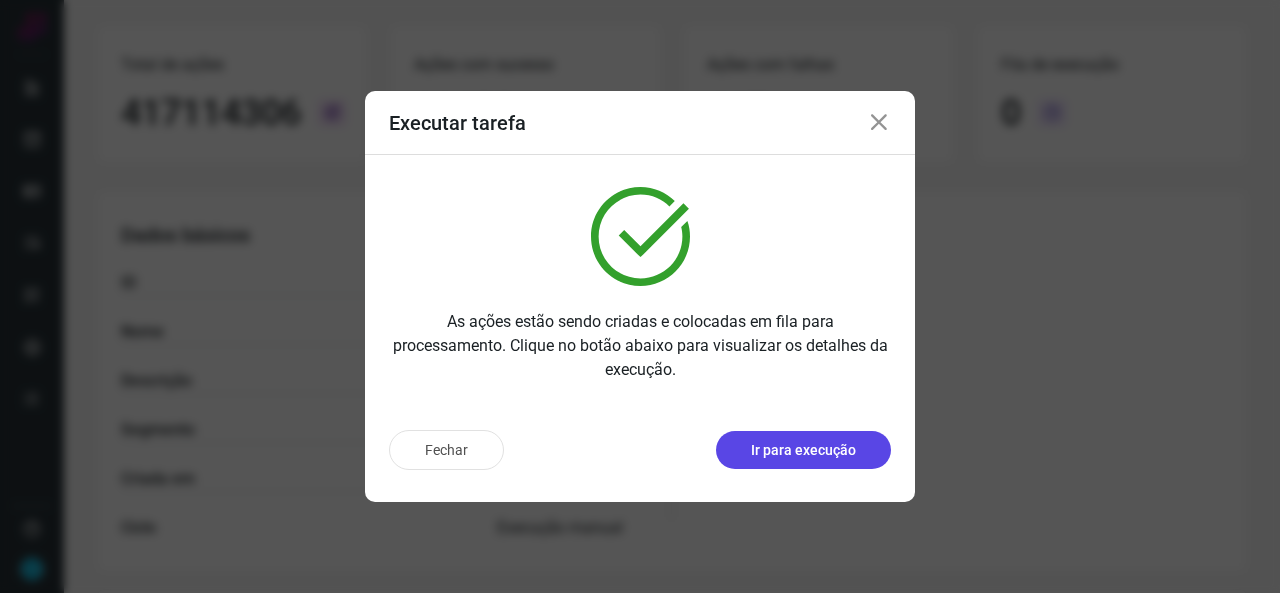 click on "Ir para execução" at bounding box center [803, 450] 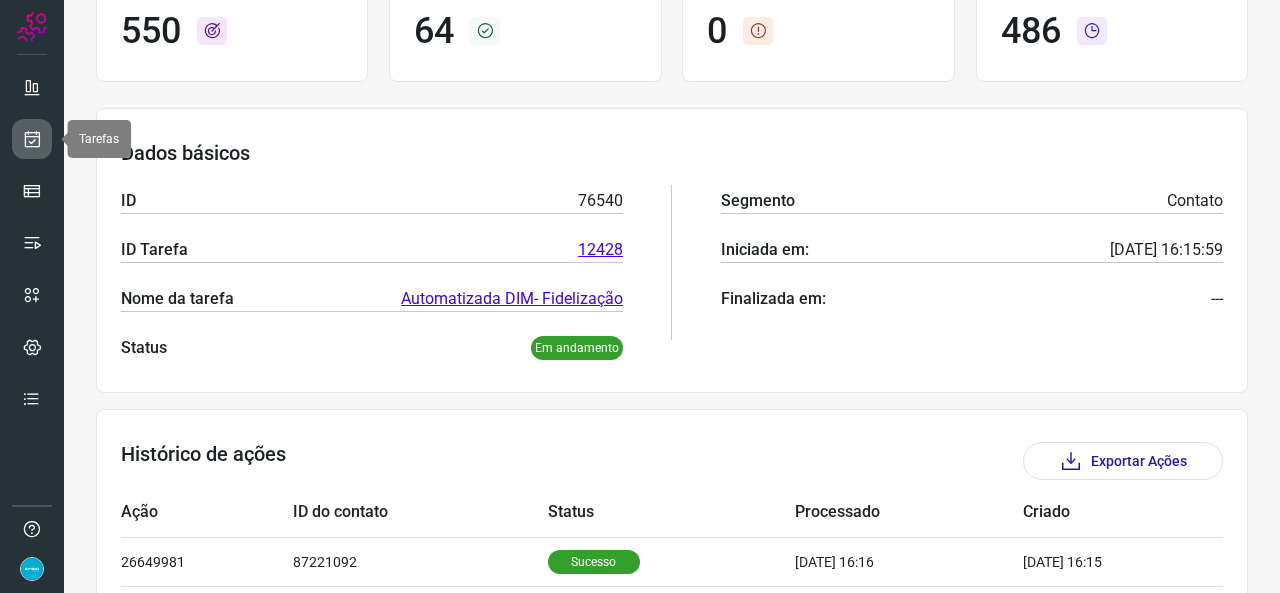 click at bounding box center (32, 139) 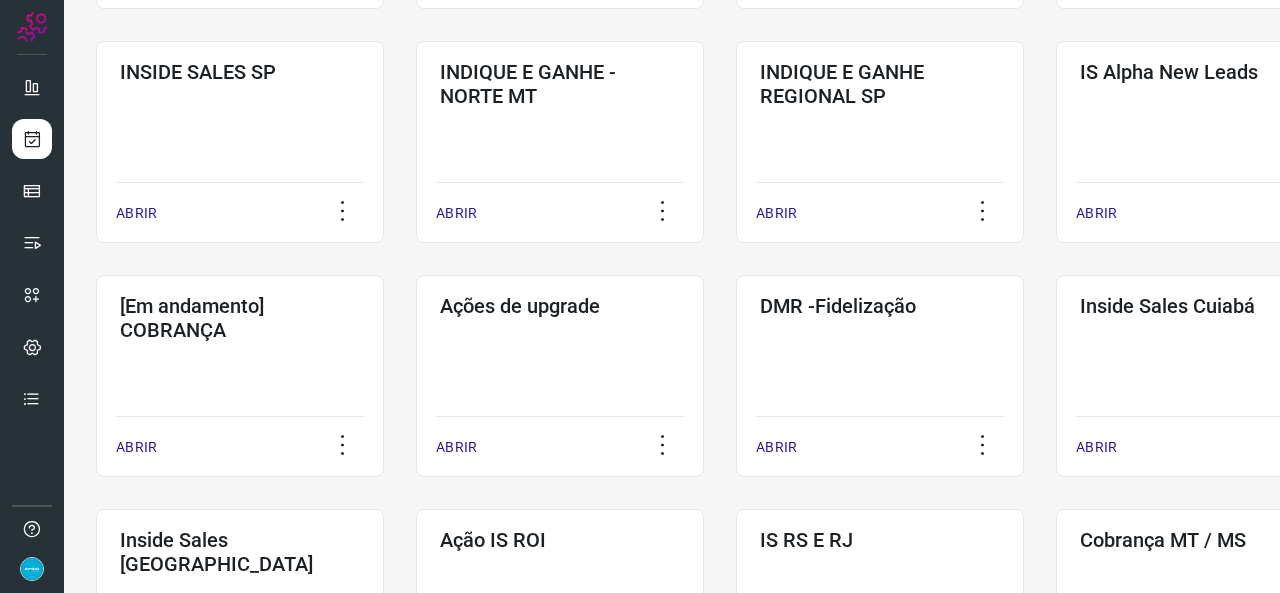 scroll, scrollTop: 652, scrollLeft: 0, axis: vertical 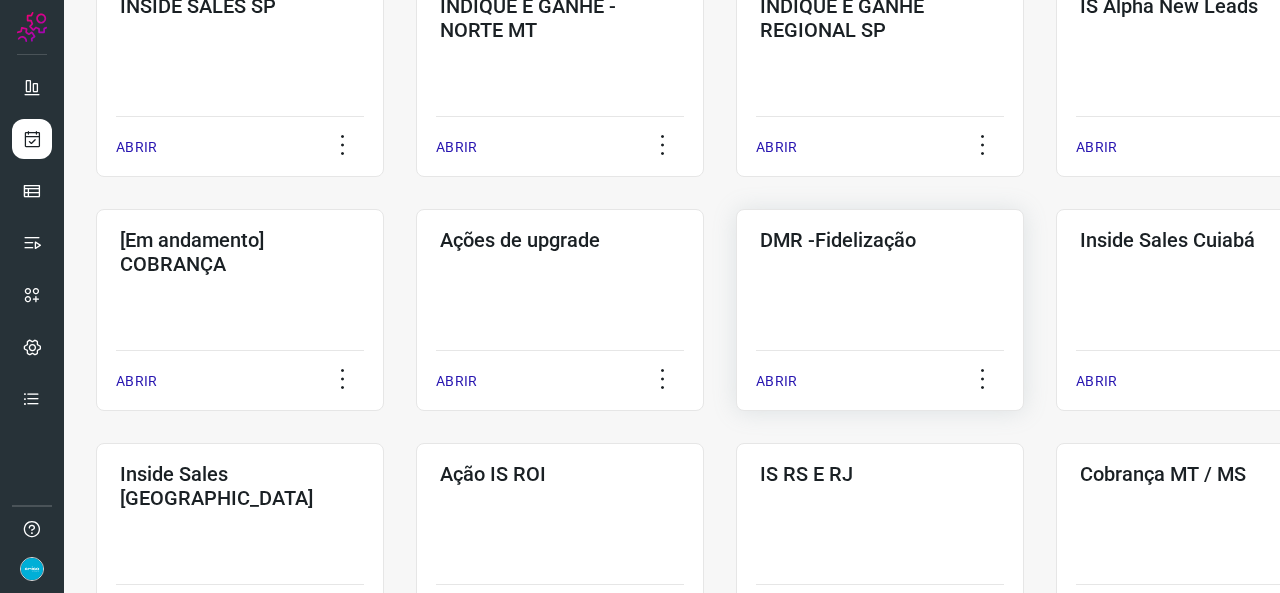 click on "ABRIR" at bounding box center (776, 381) 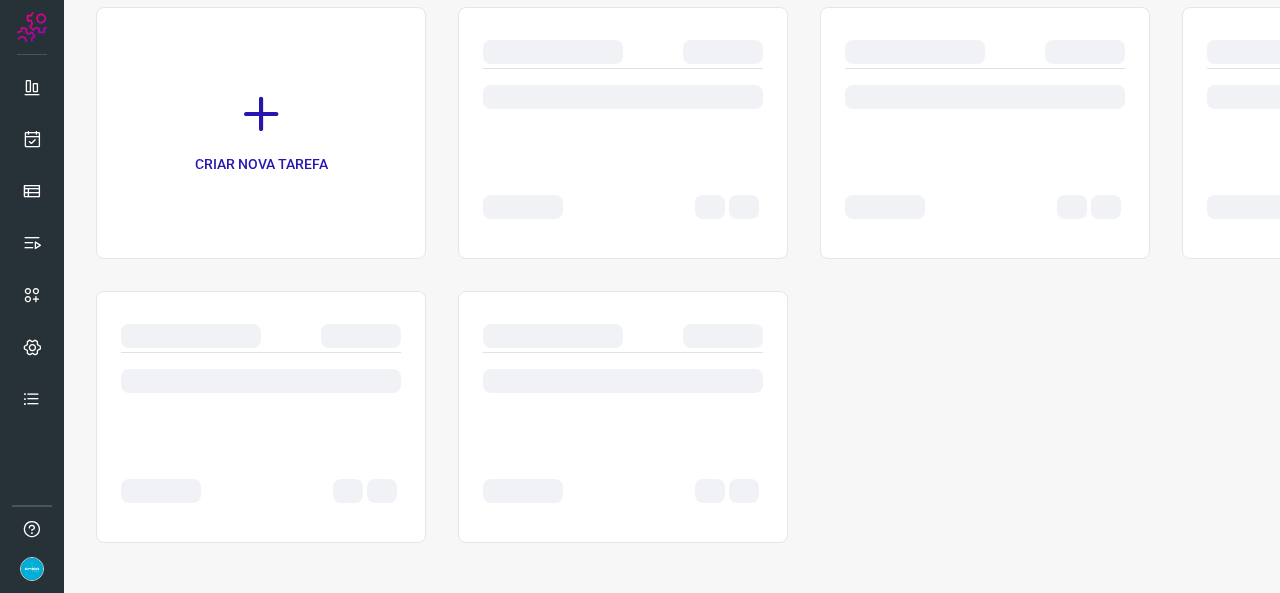 scroll, scrollTop: 0, scrollLeft: 0, axis: both 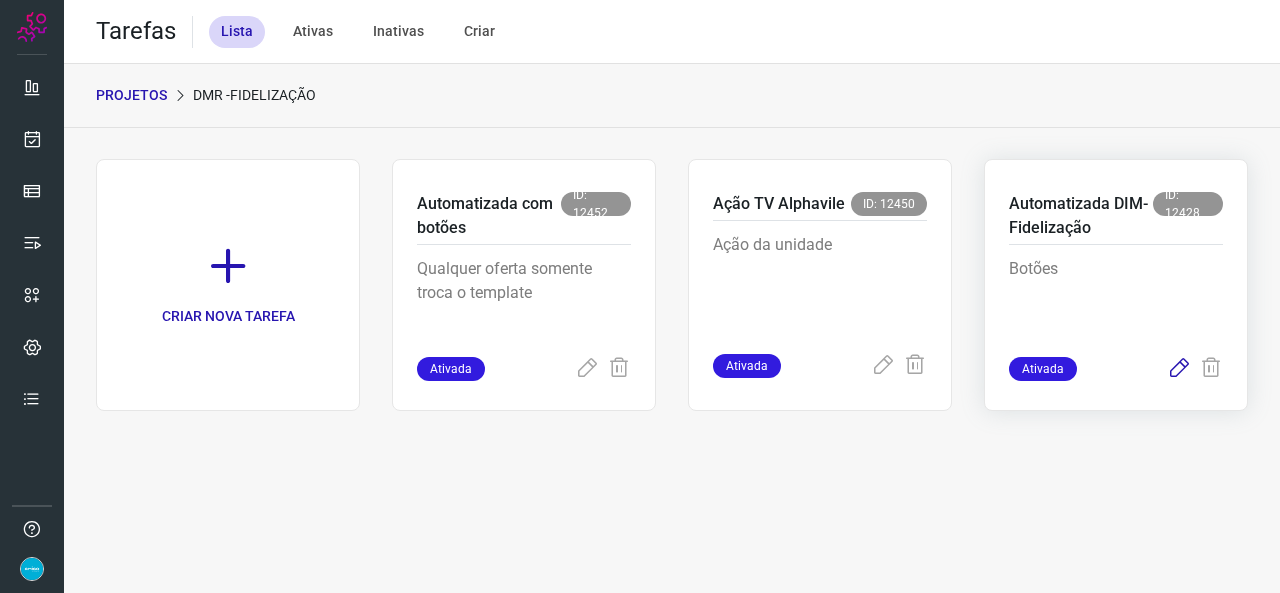 click at bounding box center (1179, 369) 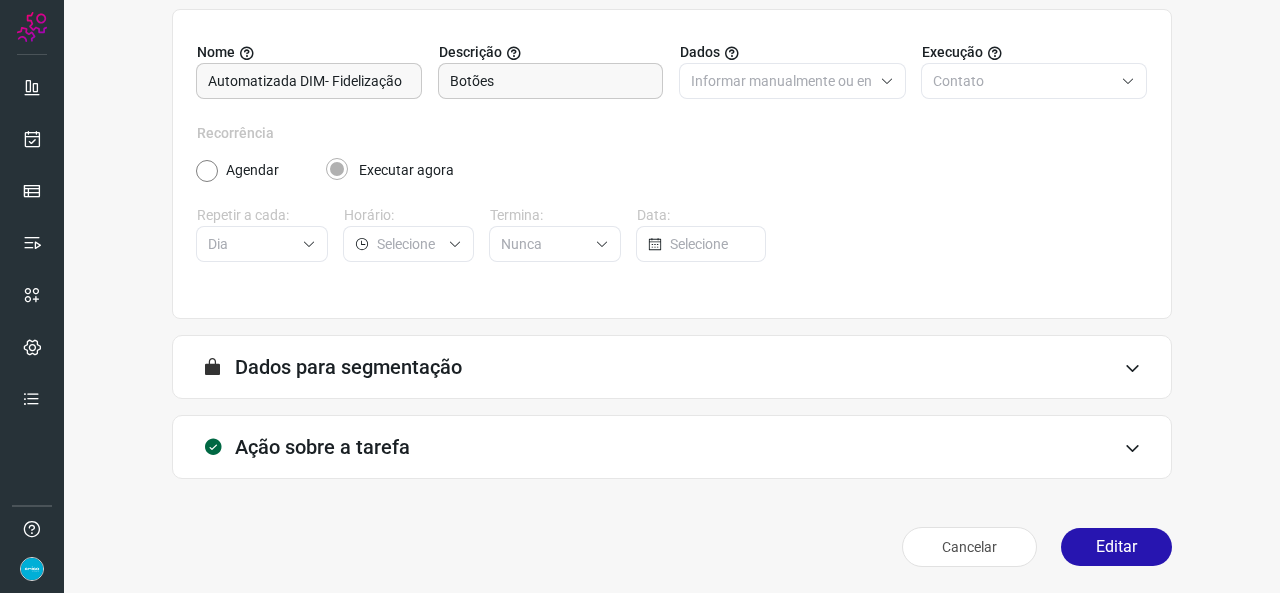 scroll, scrollTop: 187, scrollLeft: 0, axis: vertical 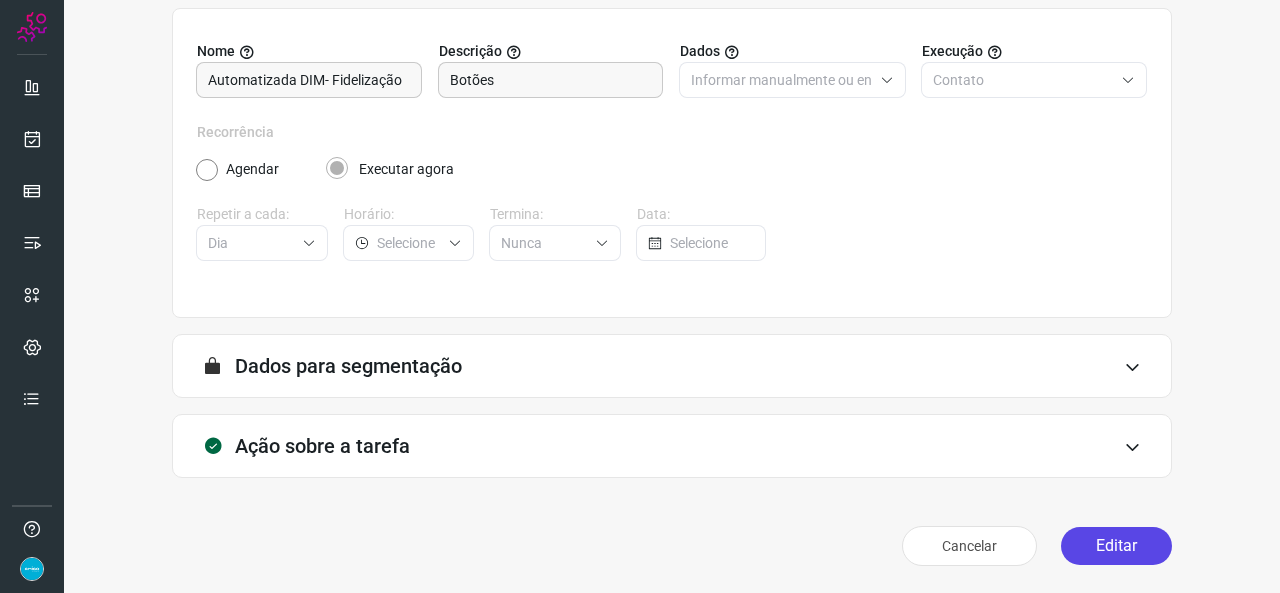 click on "Editar" at bounding box center [1116, 546] 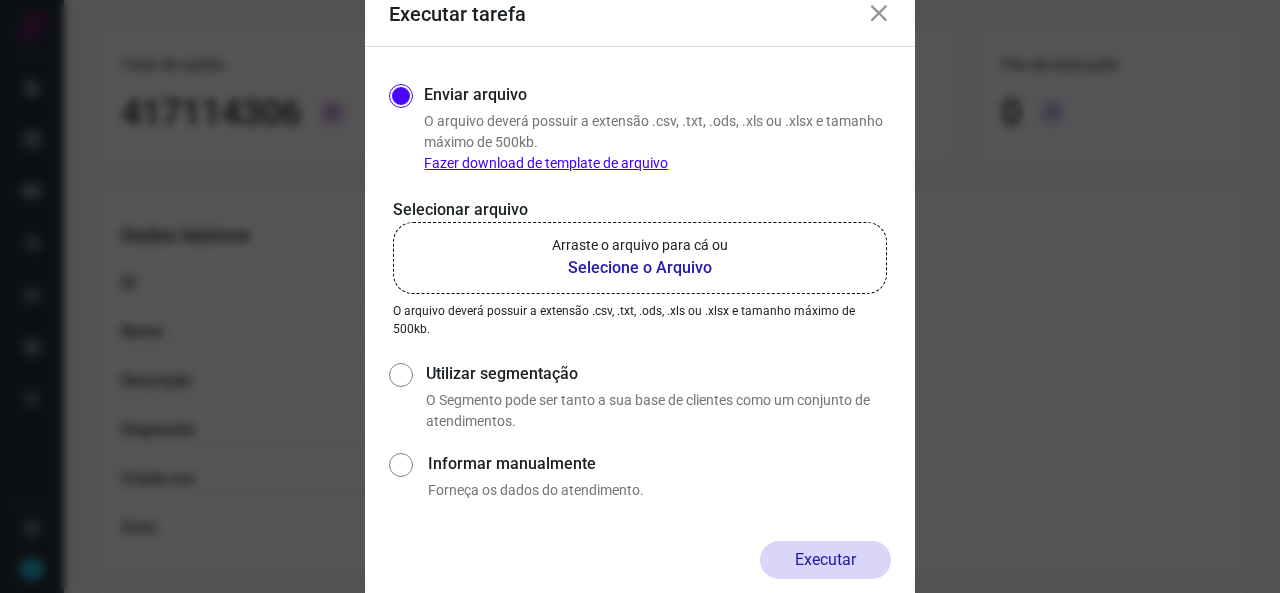 click on "Selecione o Arquivo" at bounding box center [640, 268] 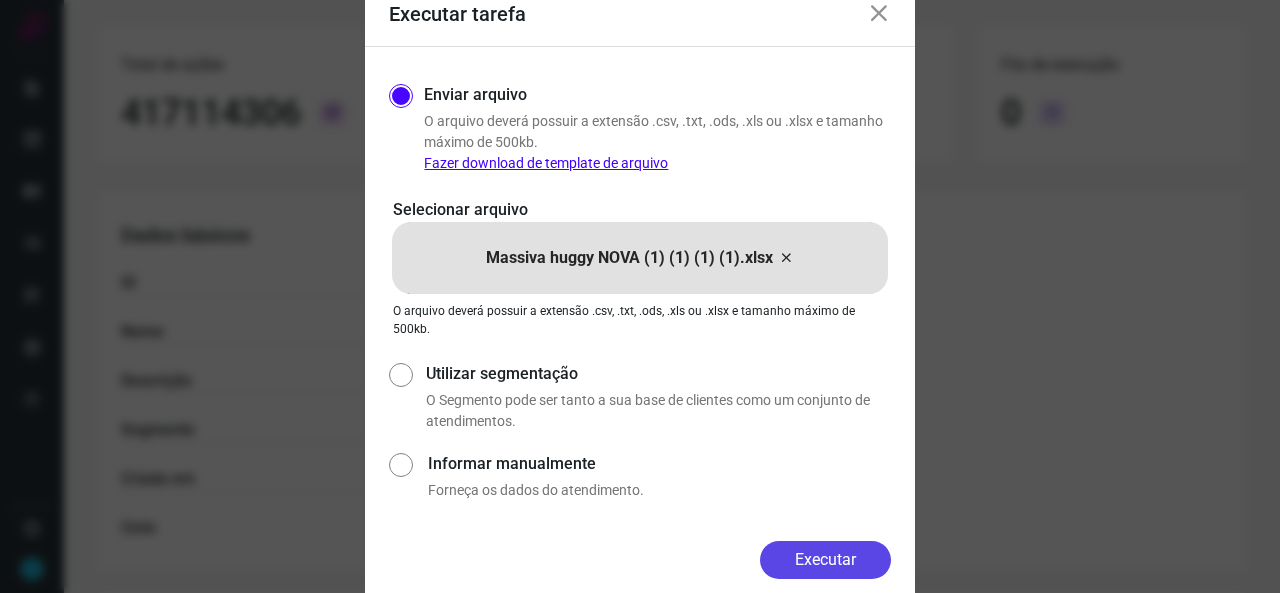 click on "Executar" at bounding box center (825, 560) 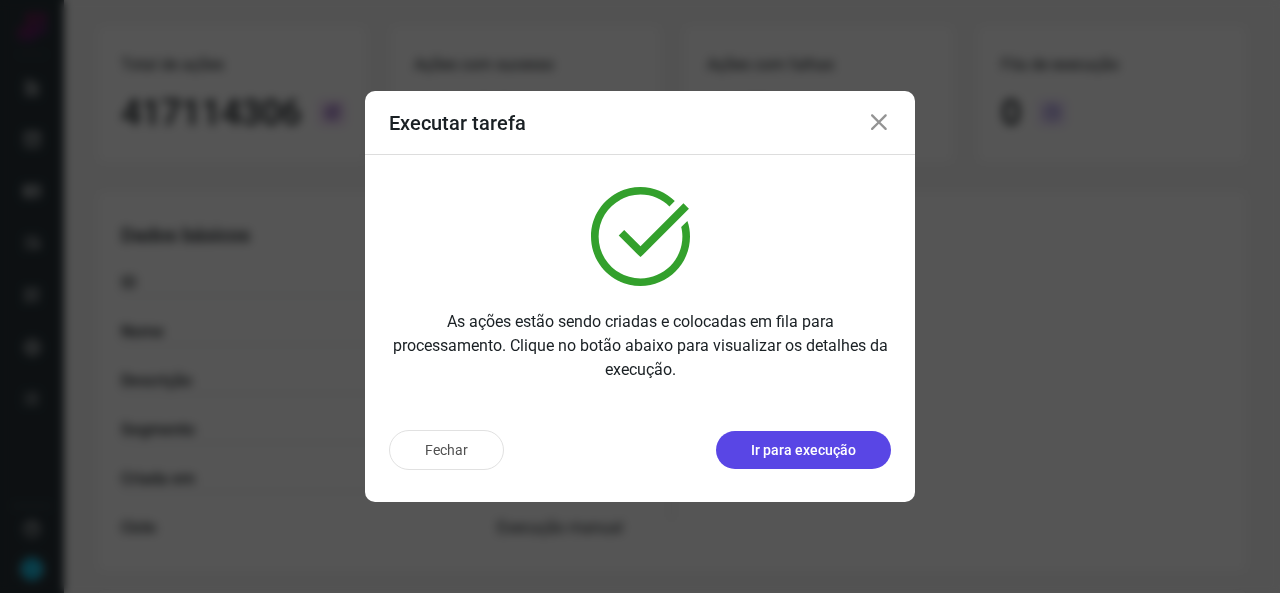 click on "Ir para execução" at bounding box center (803, 450) 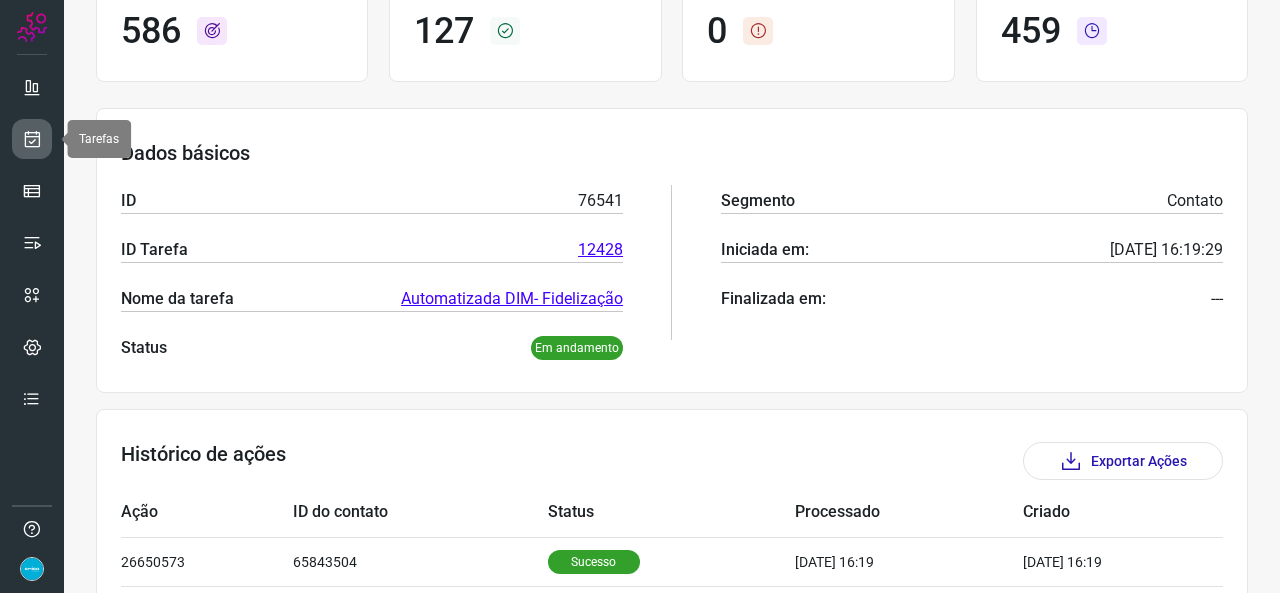 click at bounding box center (32, 139) 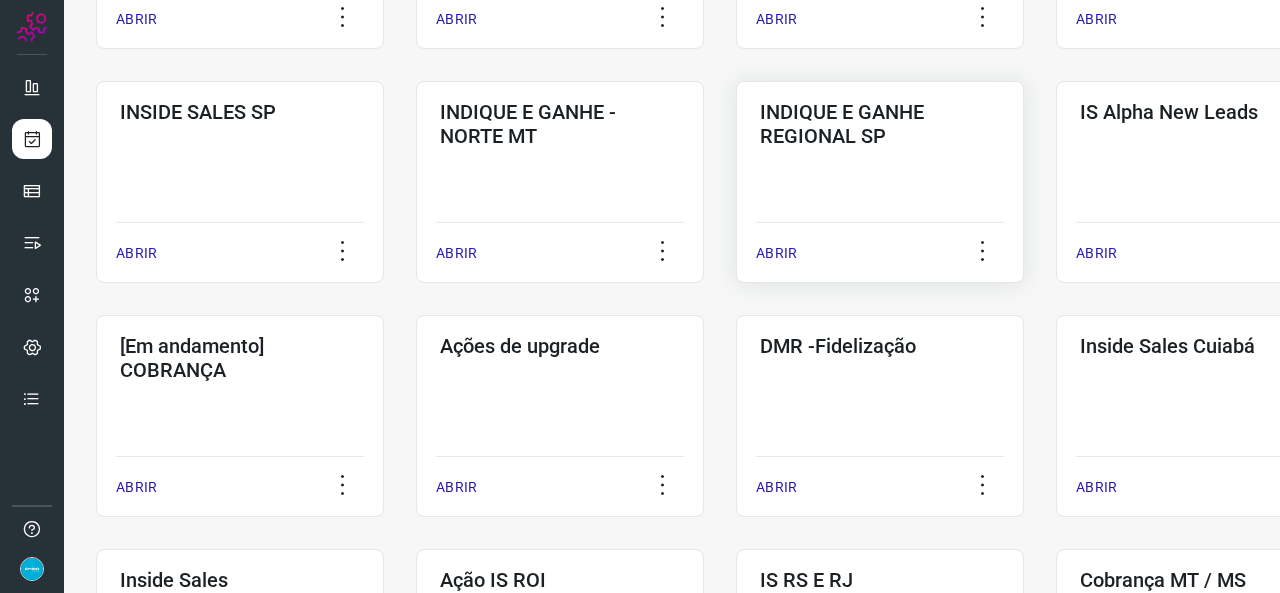 scroll, scrollTop: 752, scrollLeft: 0, axis: vertical 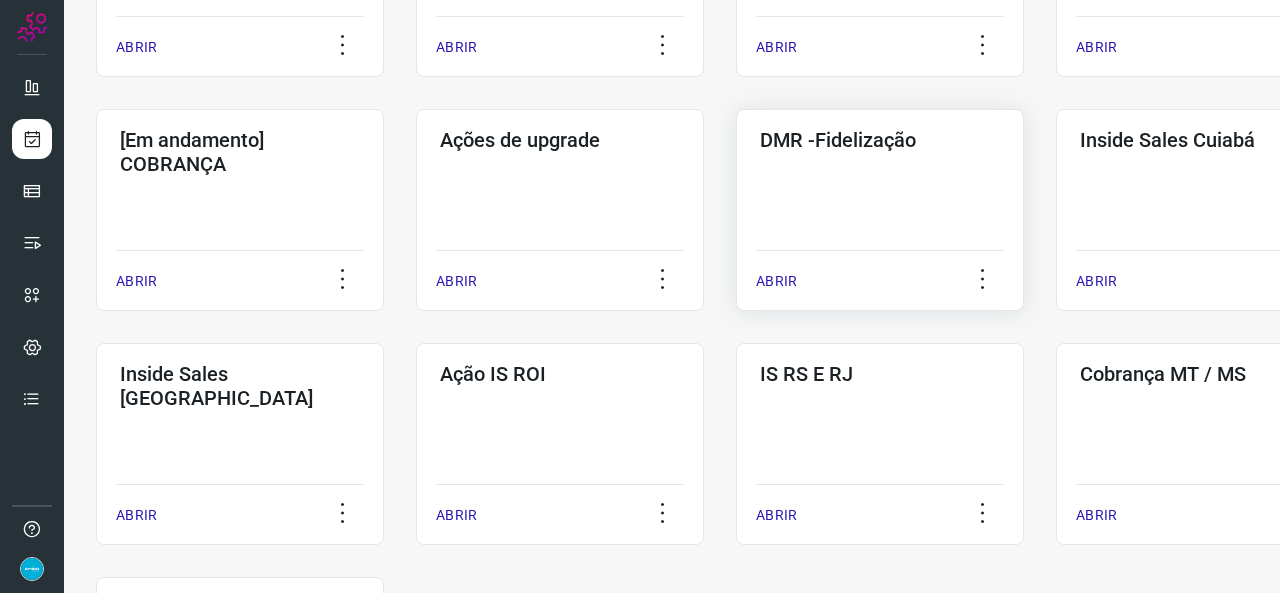 click on "ABRIR" at bounding box center [776, 281] 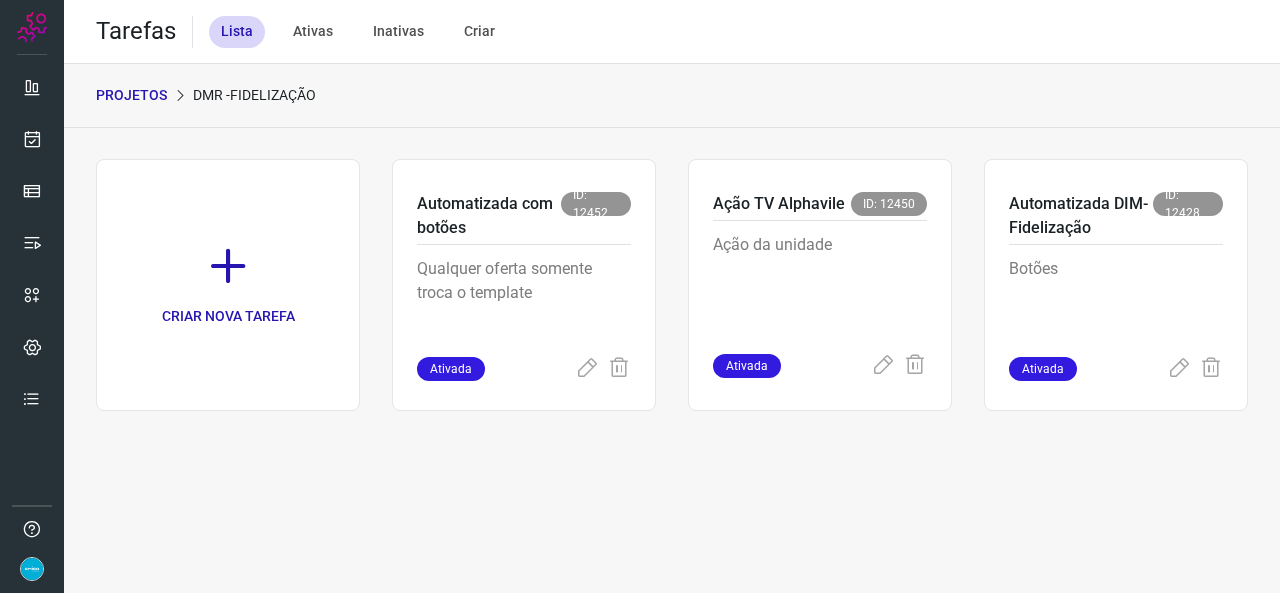 scroll, scrollTop: 0, scrollLeft: 0, axis: both 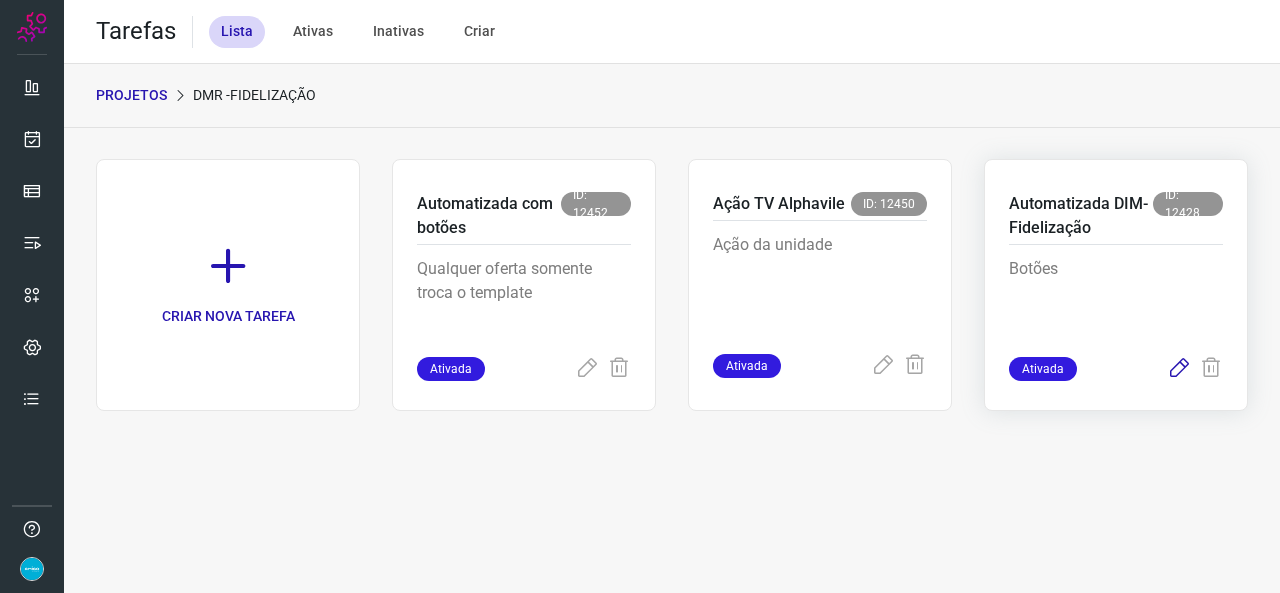 click at bounding box center [1179, 369] 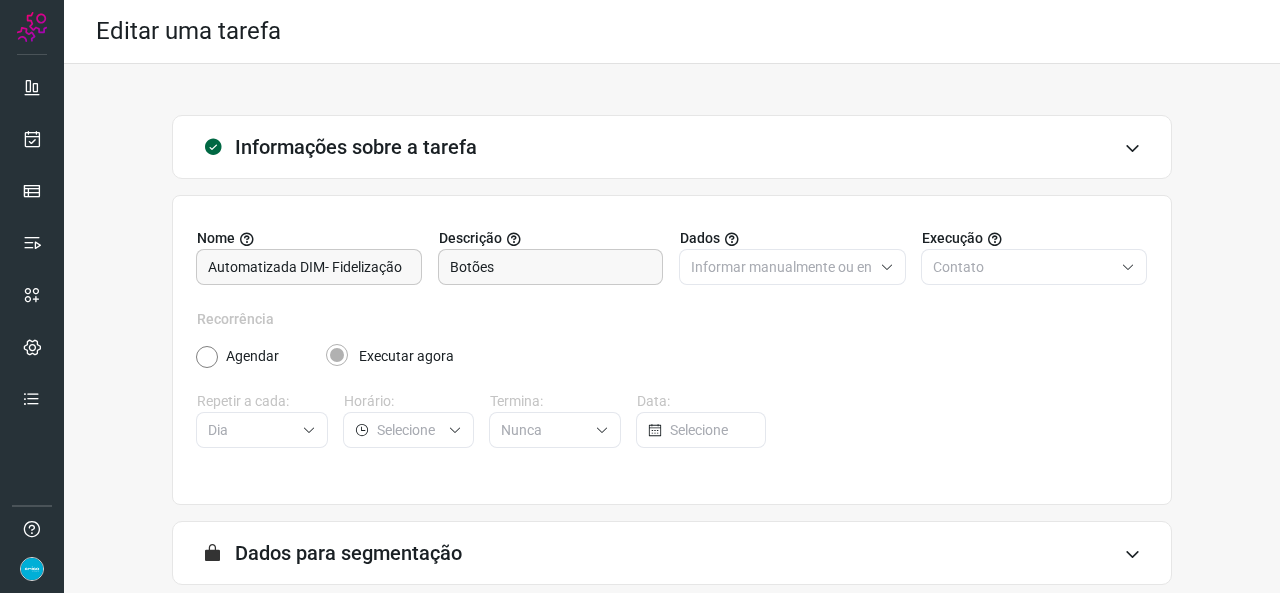 scroll, scrollTop: 187, scrollLeft: 0, axis: vertical 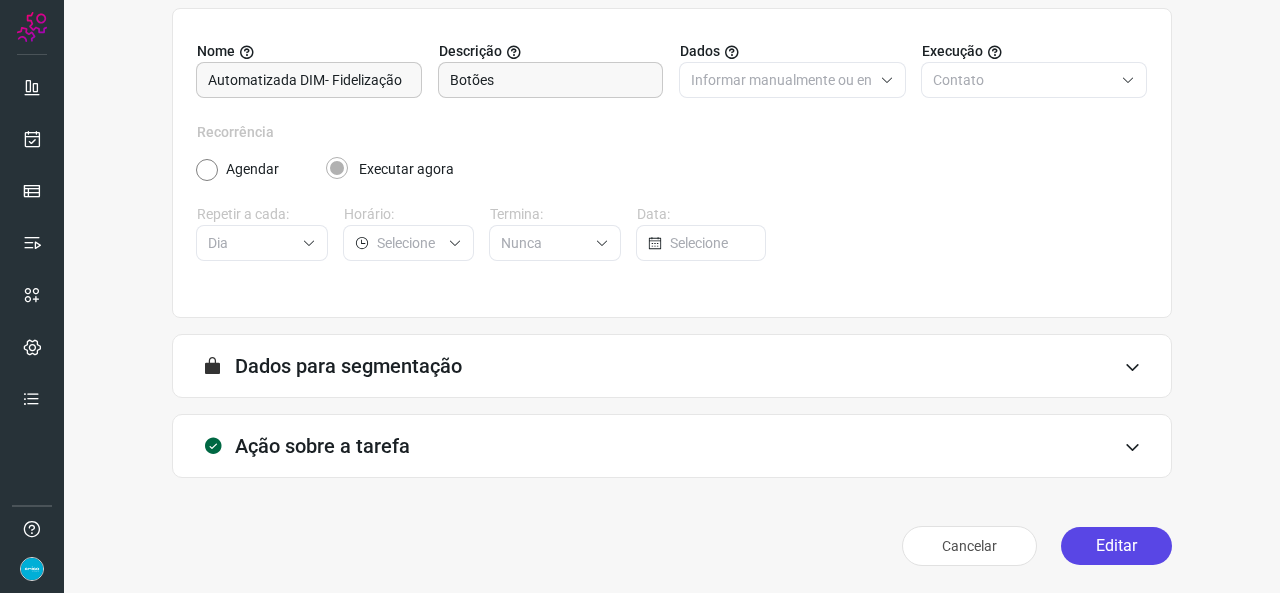 click on "Editar" at bounding box center [1116, 546] 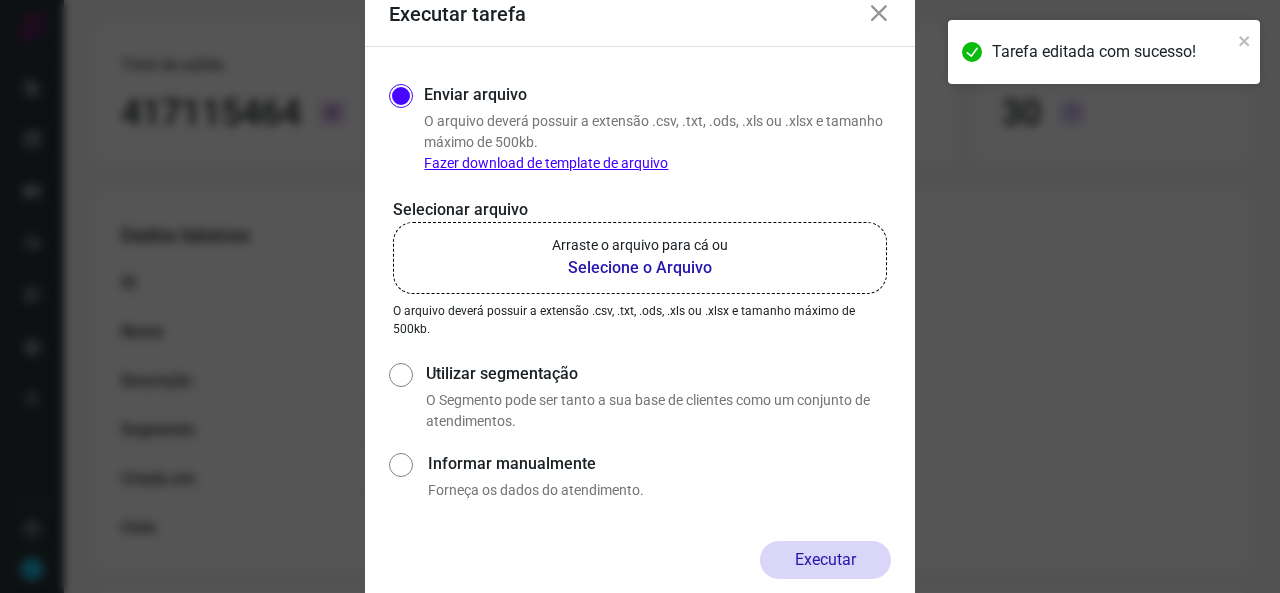 click on "Selecione o Arquivo" at bounding box center [640, 268] 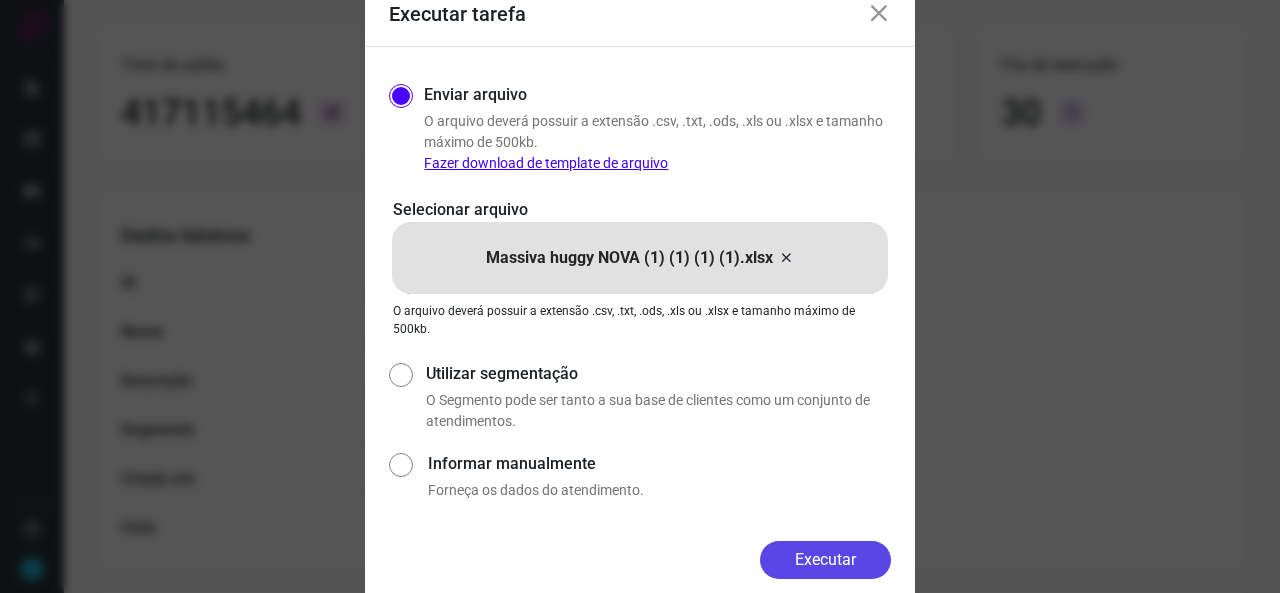 click on "Executar" at bounding box center [825, 560] 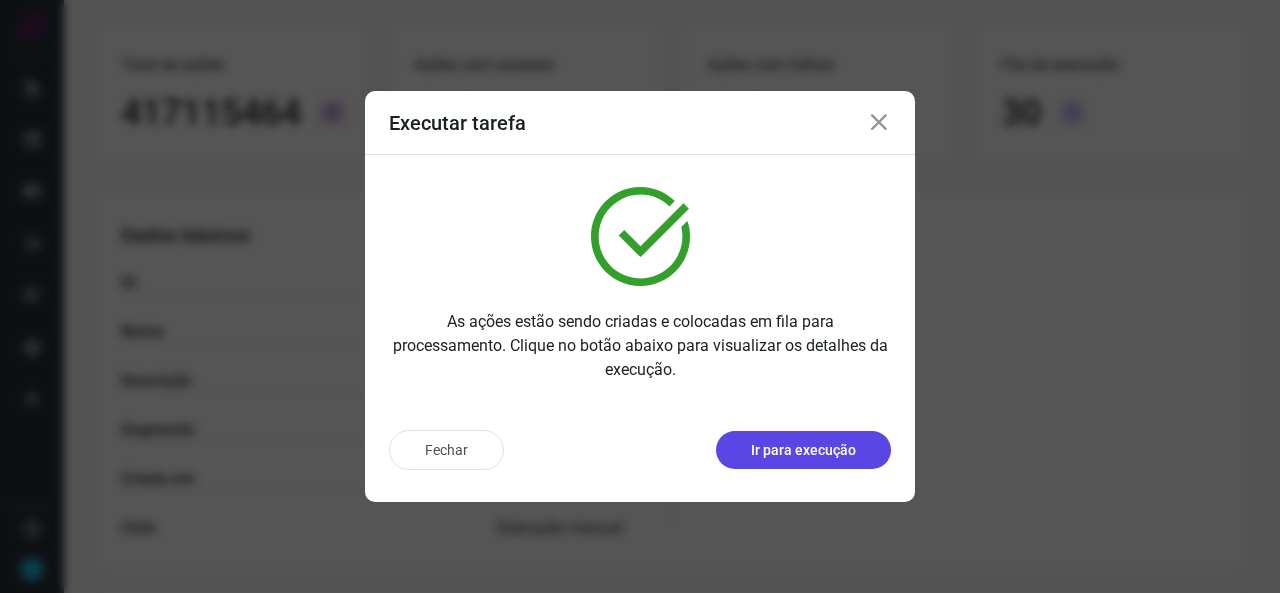 click on "Ir para execução" at bounding box center (803, 450) 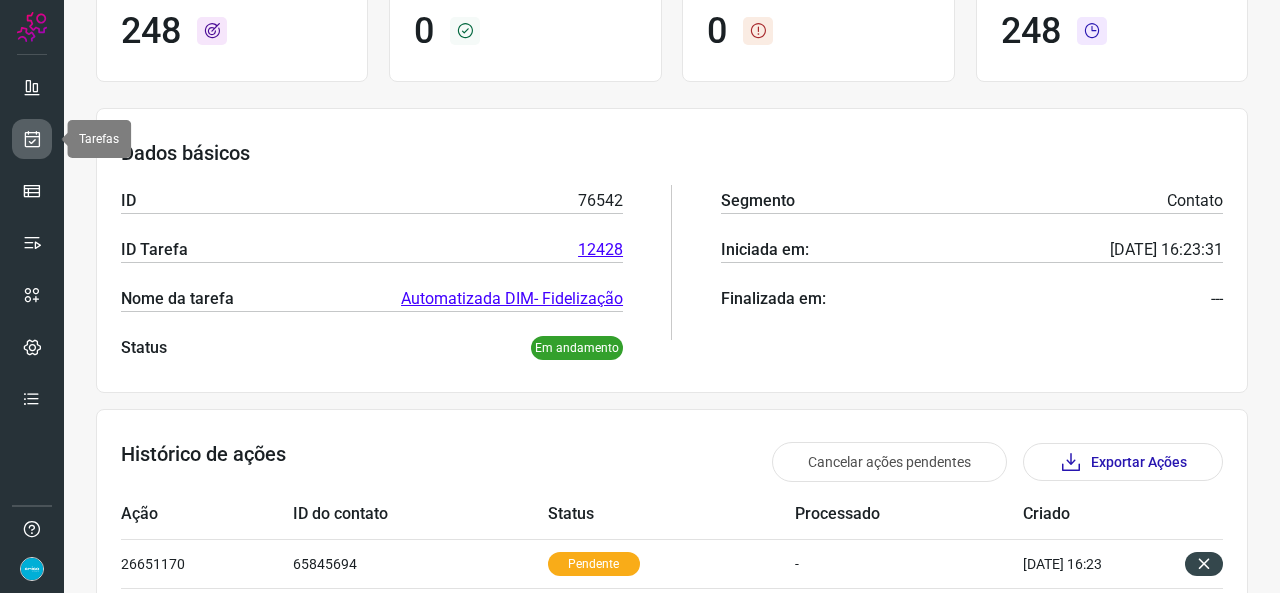click at bounding box center (32, 139) 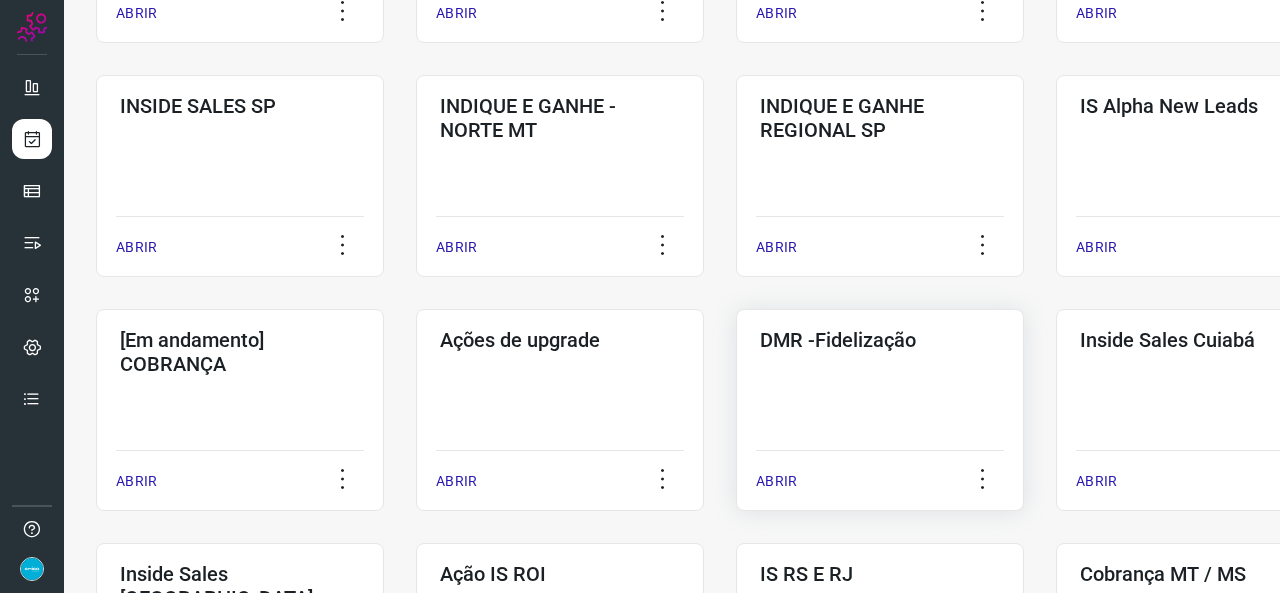 click on "ABRIR" at bounding box center (776, 481) 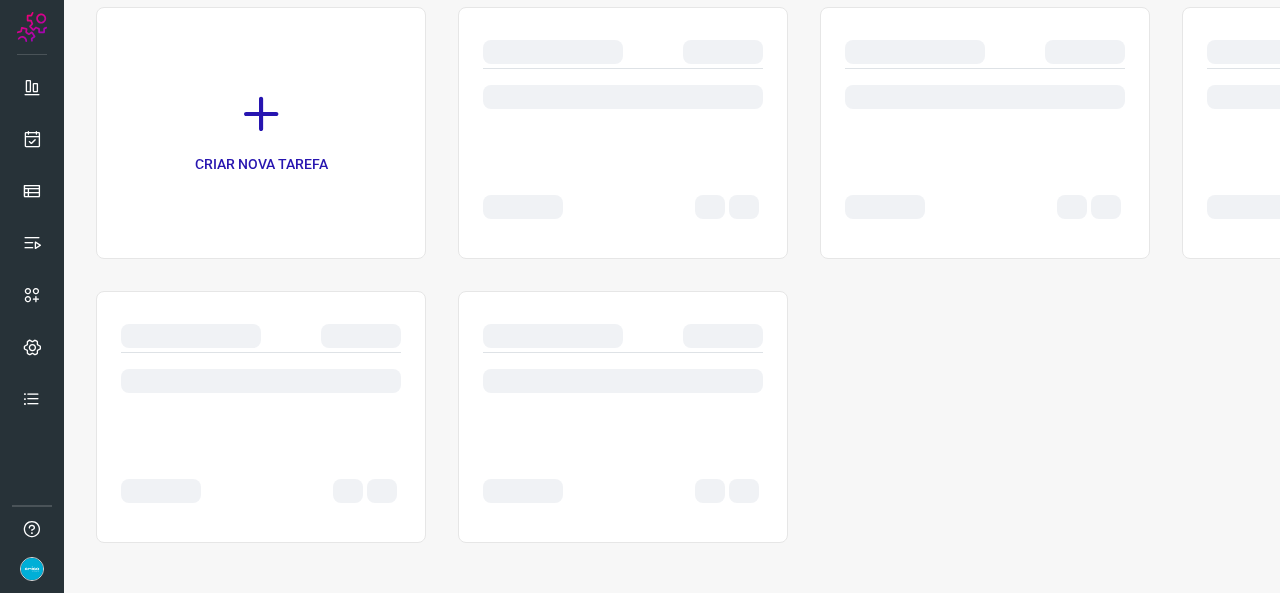 scroll, scrollTop: 0, scrollLeft: 0, axis: both 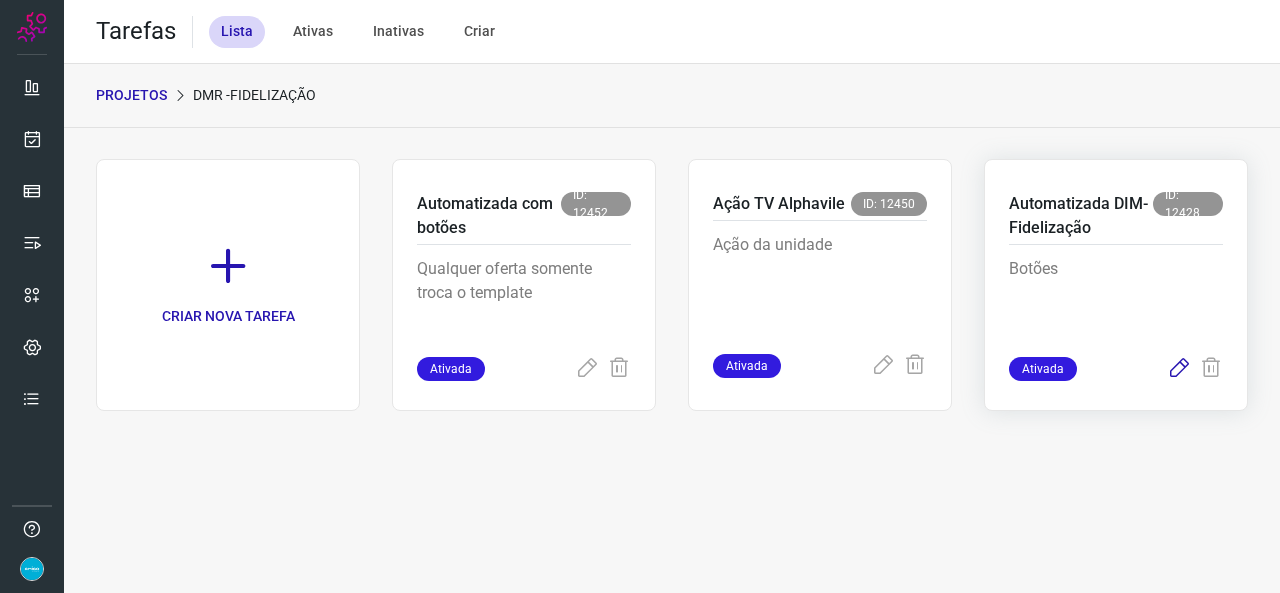 click at bounding box center [1179, 369] 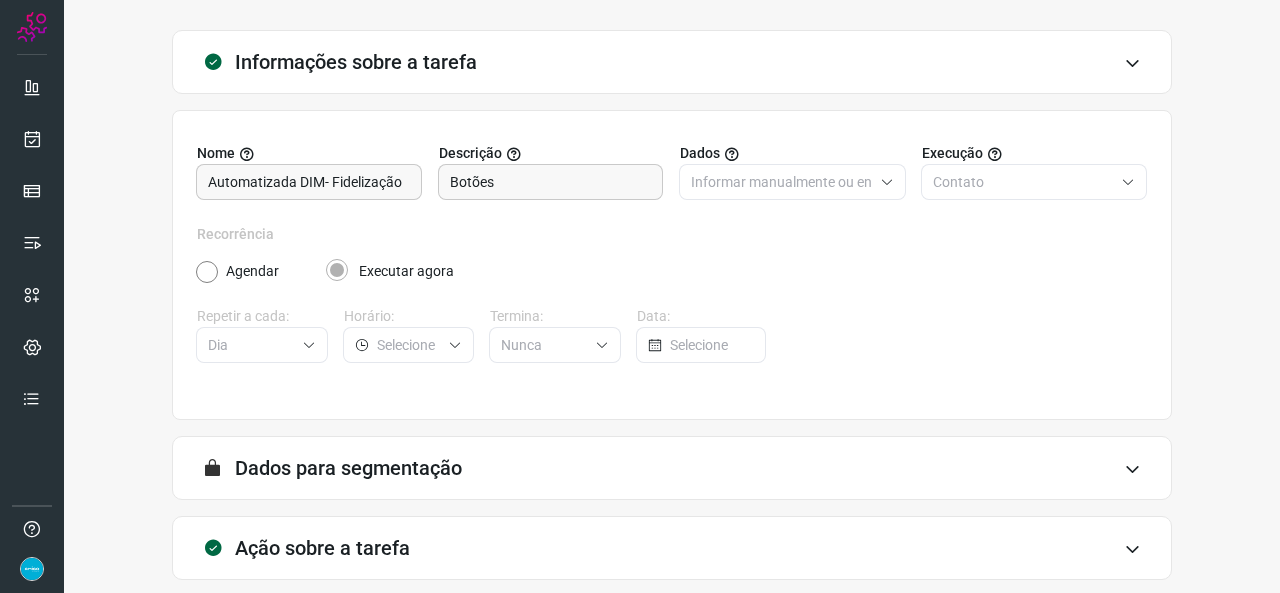 scroll, scrollTop: 187, scrollLeft: 0, axis: vertical 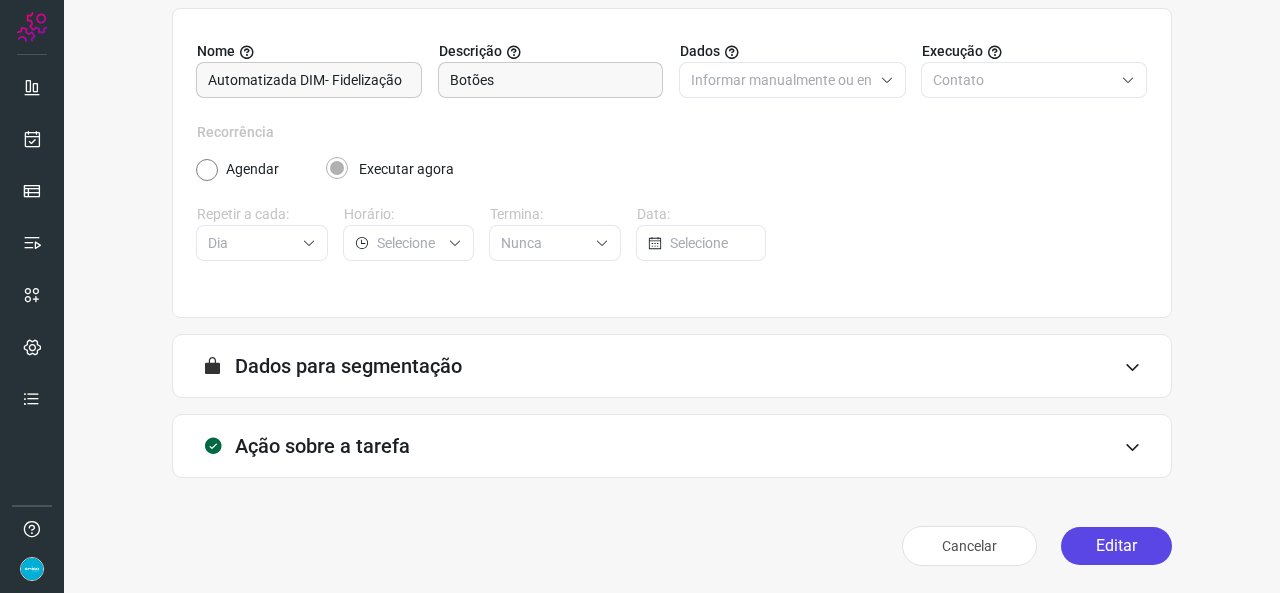 click on "Editar" at bounding box center (1116, 546) 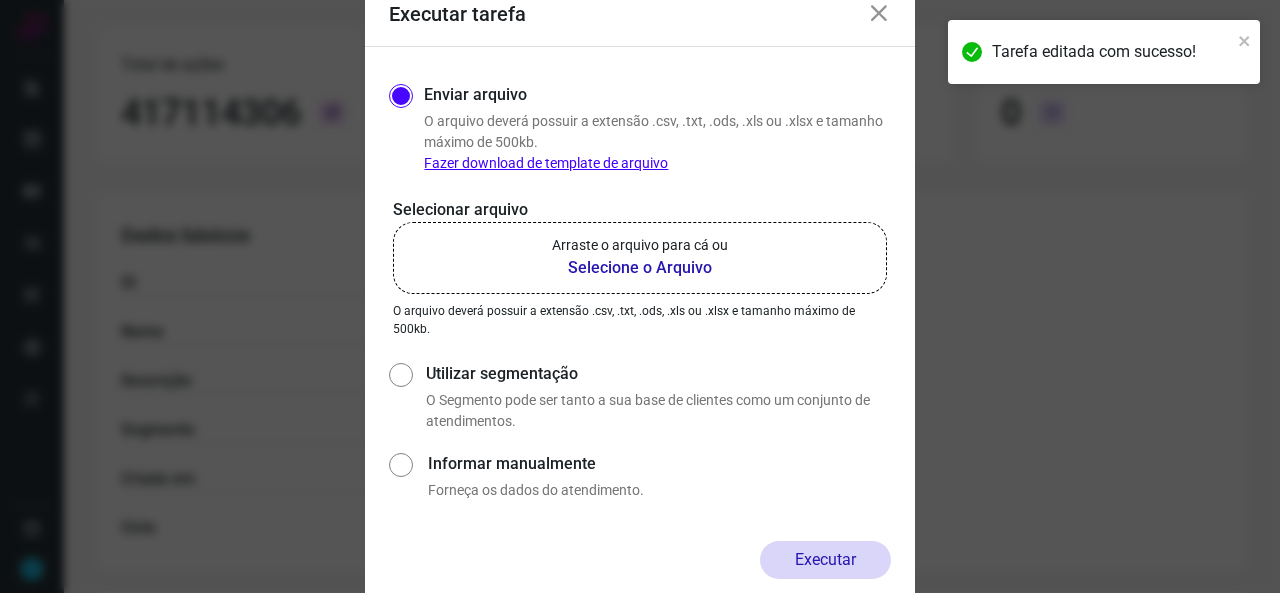 click on "Selecione o Arquivo" at bounding box center (640, 268) 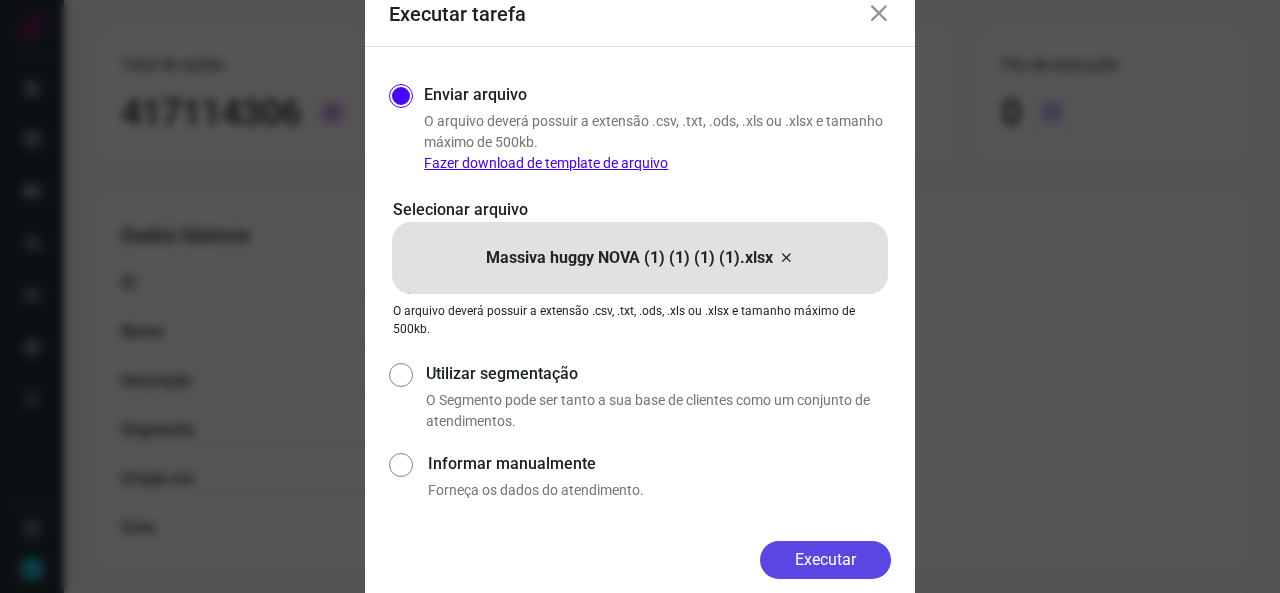 click on "Executar" at bounding box center [825, 560] 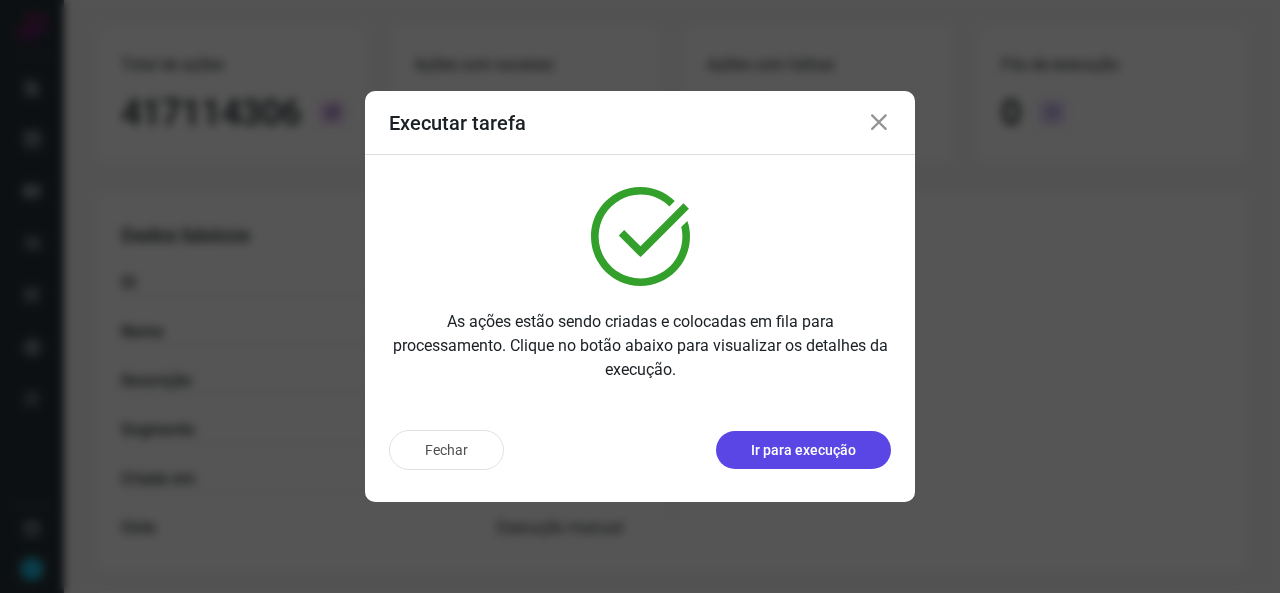 click on "Ir para execução" at bounding box center (803, 450) 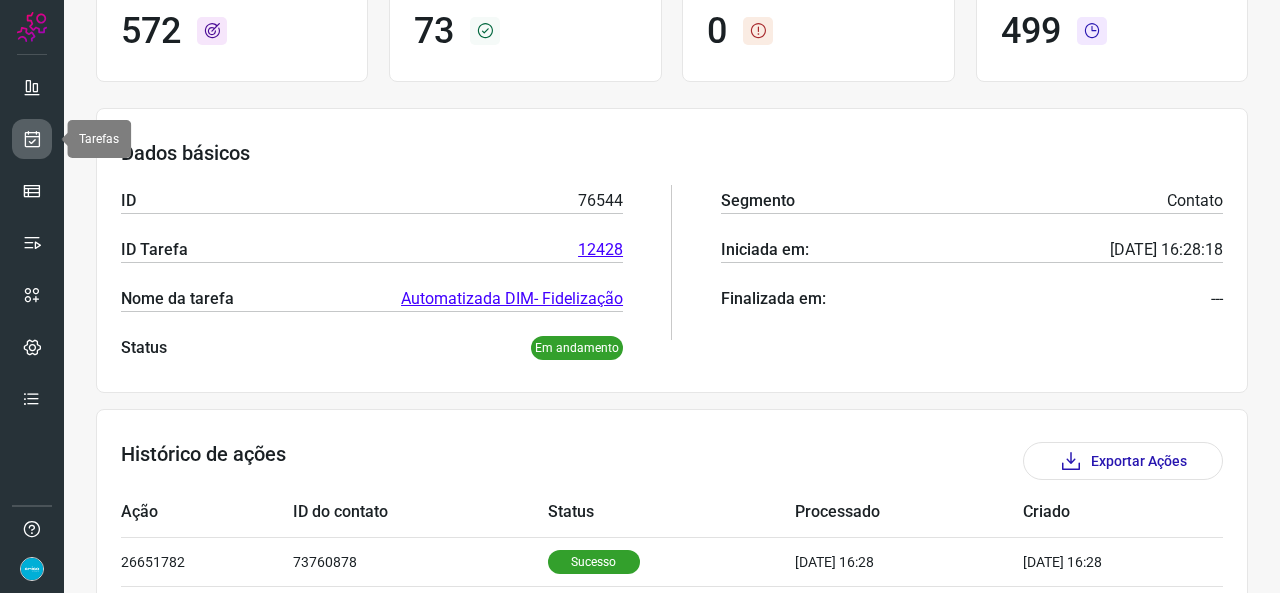 click at bounding box center (32, 139) 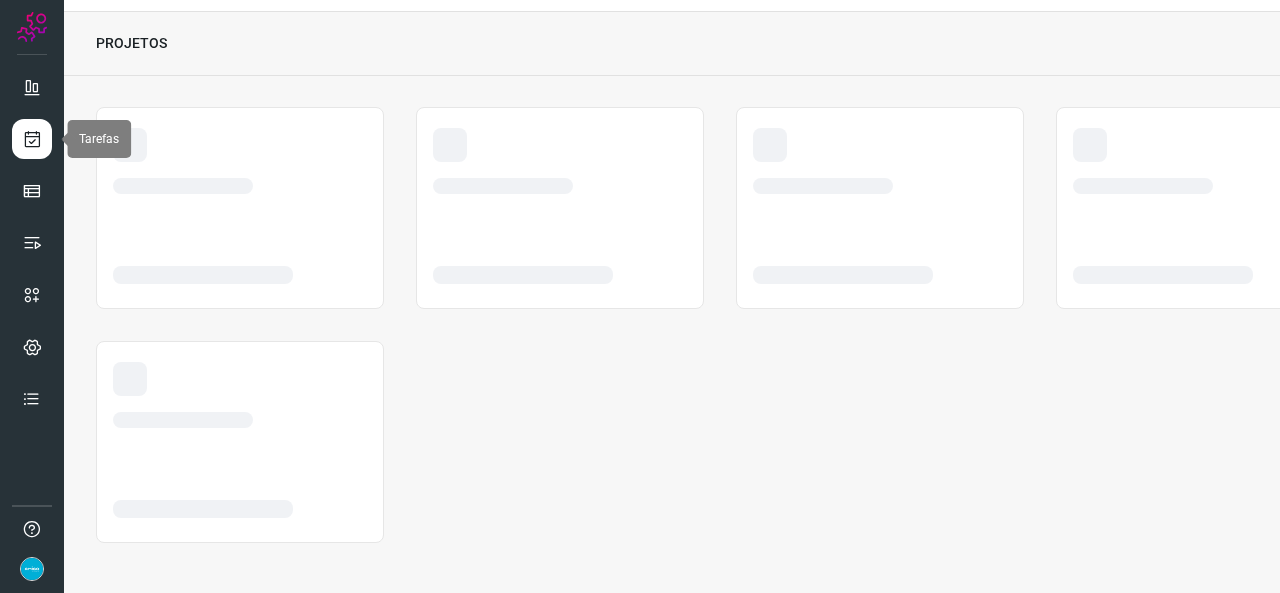 scroll, scrollTop: 52, scrollLeft: 0, axis: vertical 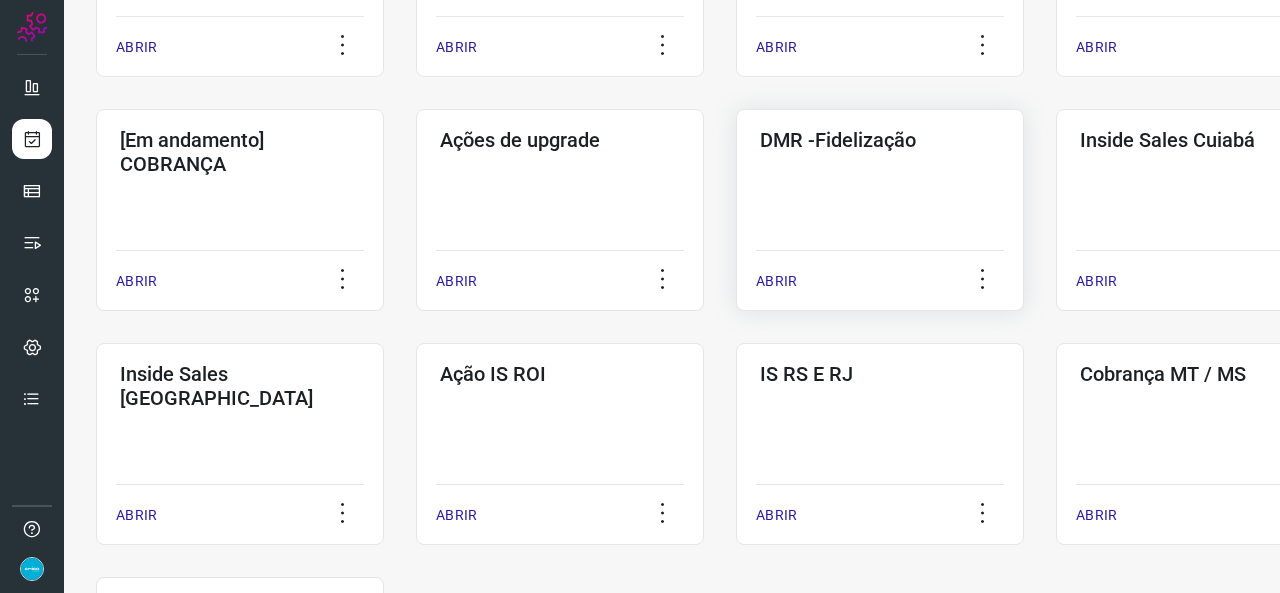 click on "ABRIR" at bounding box center [776, 281] 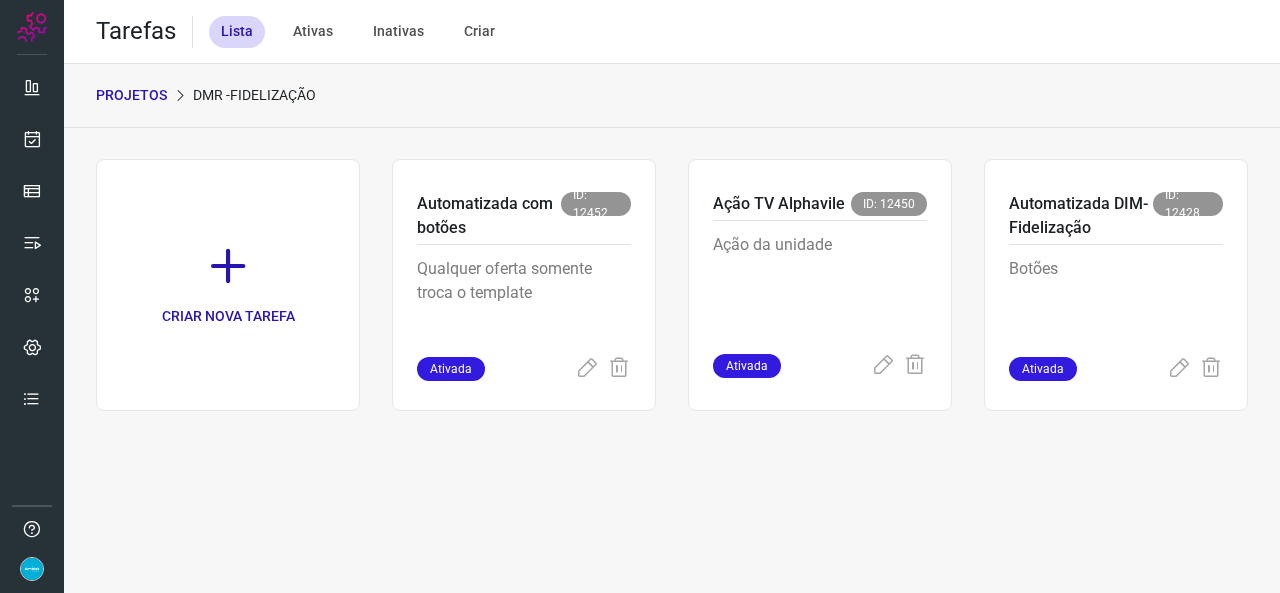 scroll, scrollTop: 0, scrollLeft: 0, axis: both 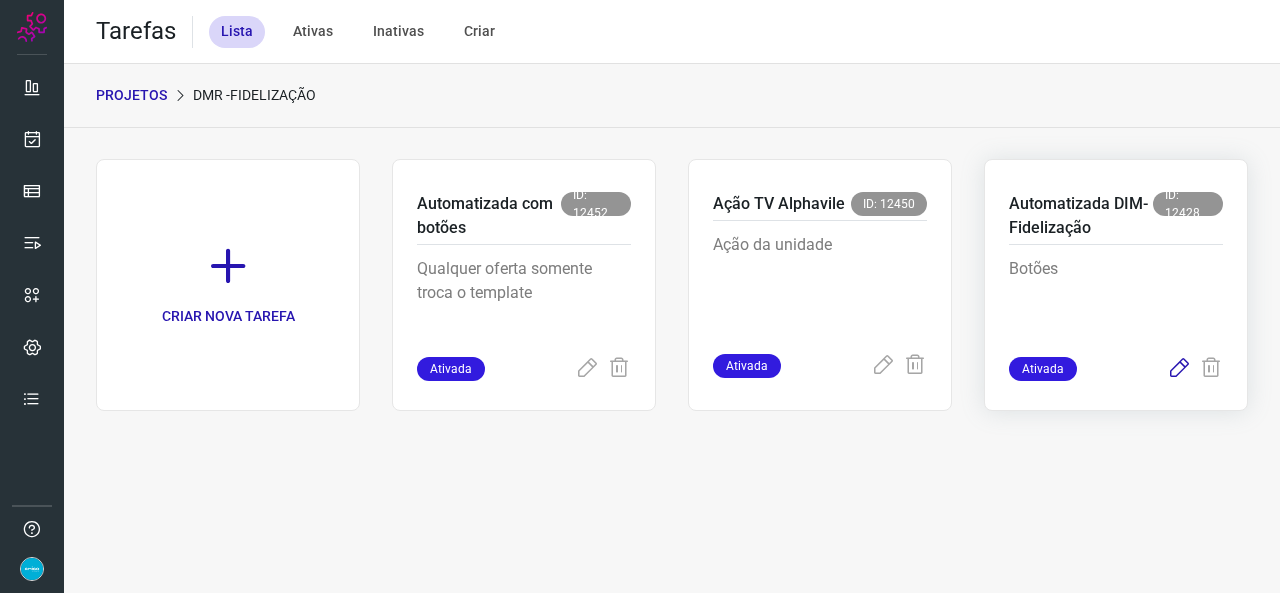 click at bounding box center (1179, 369) 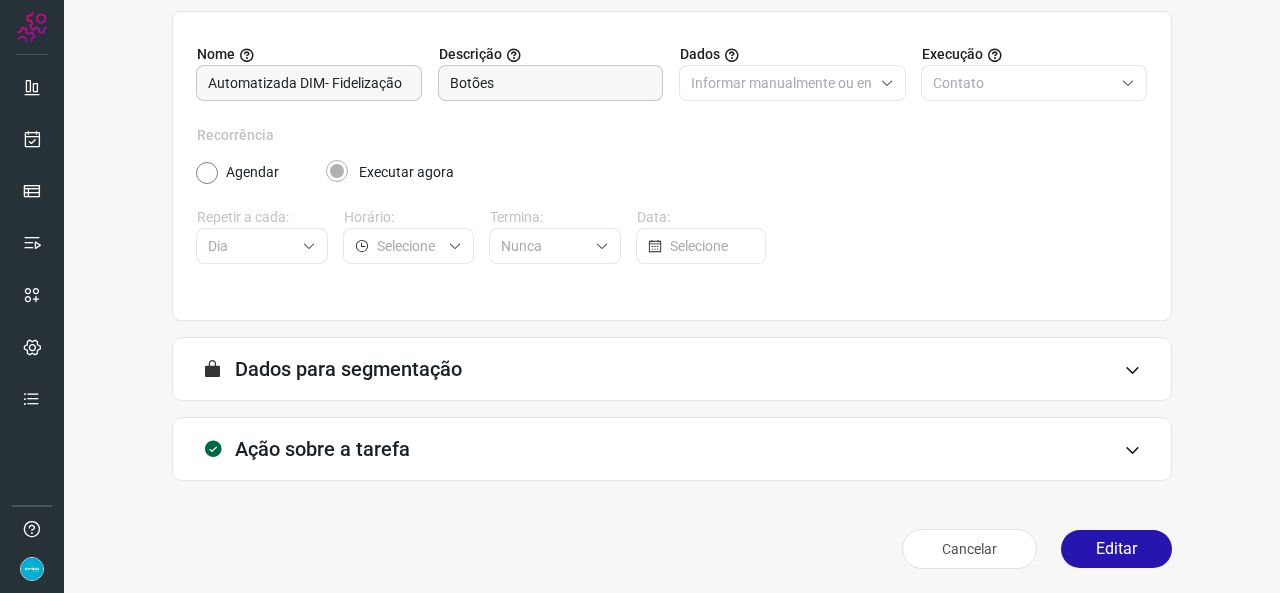 scroll, scrollTop: 187, scrollLeft: 0, axis: vertical 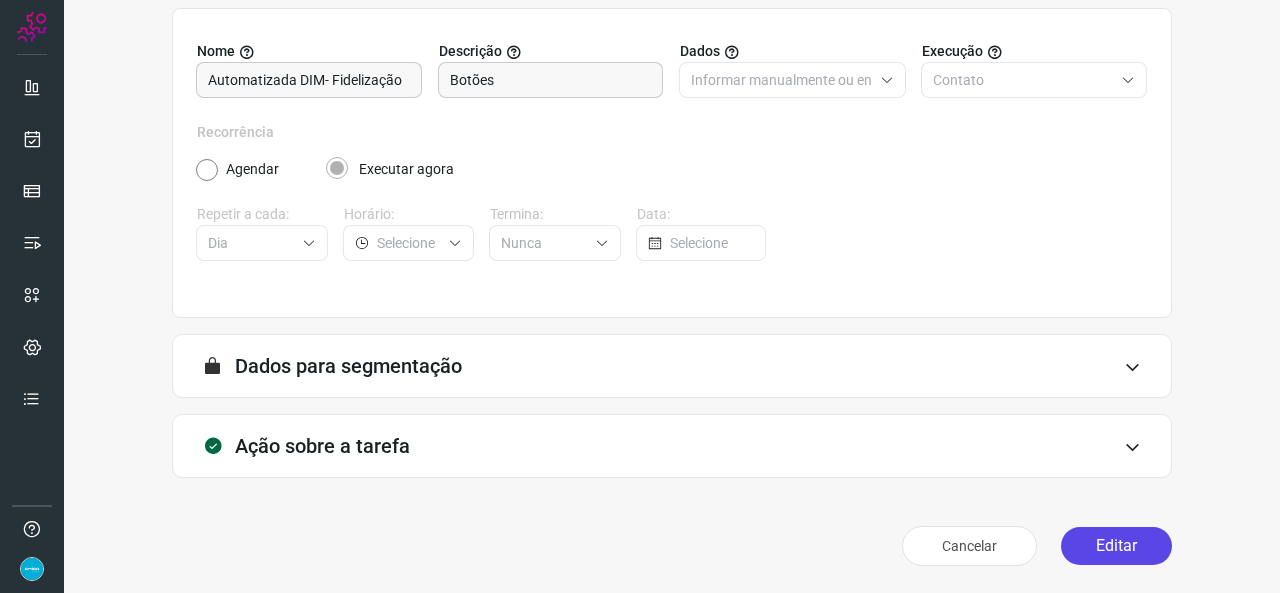 click on "Editar" at bounding box center (1116, 546) 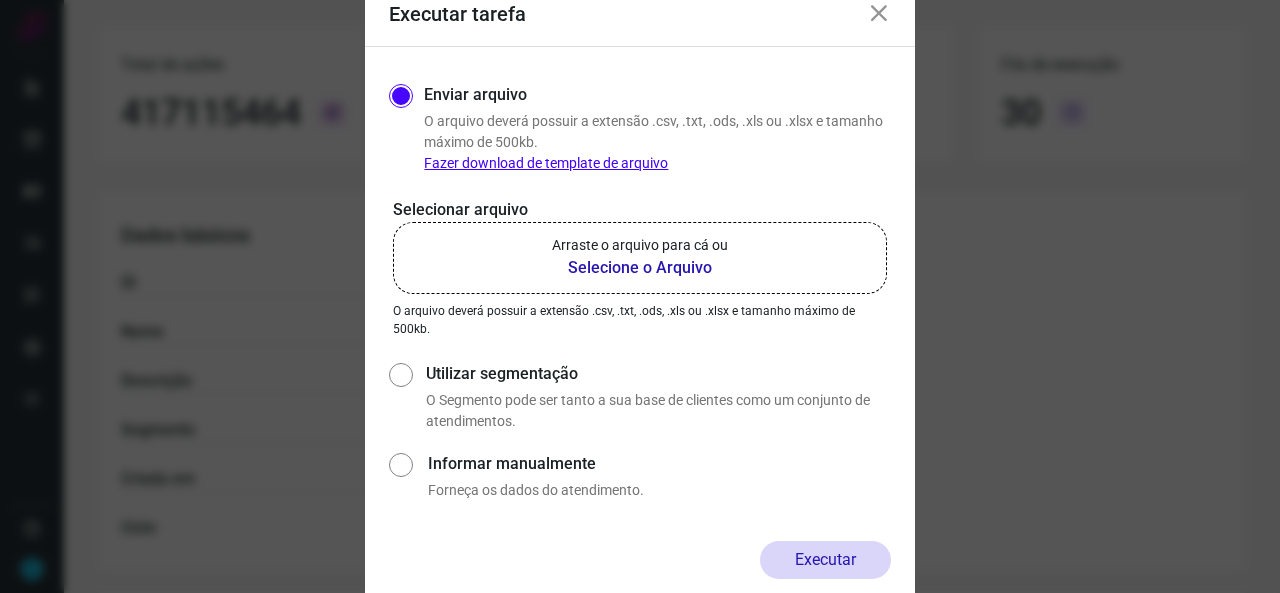 click on "Selecione o Arquivo" at bounding box center (640, 268) 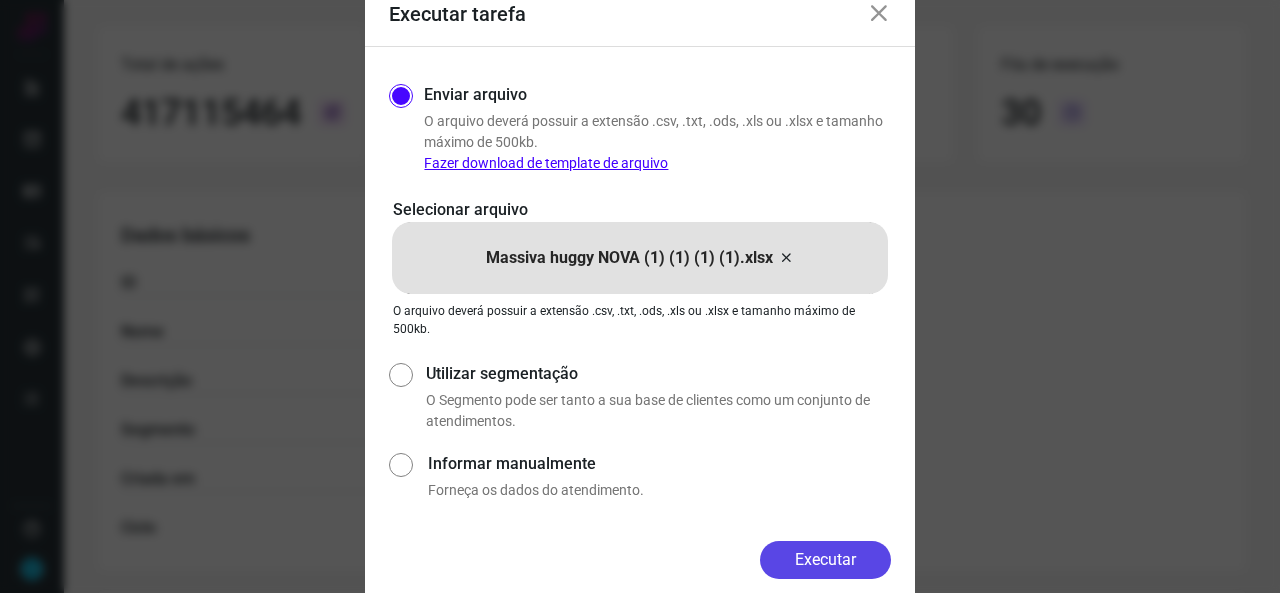 click on "Executar" at bounding box center (825, 560) 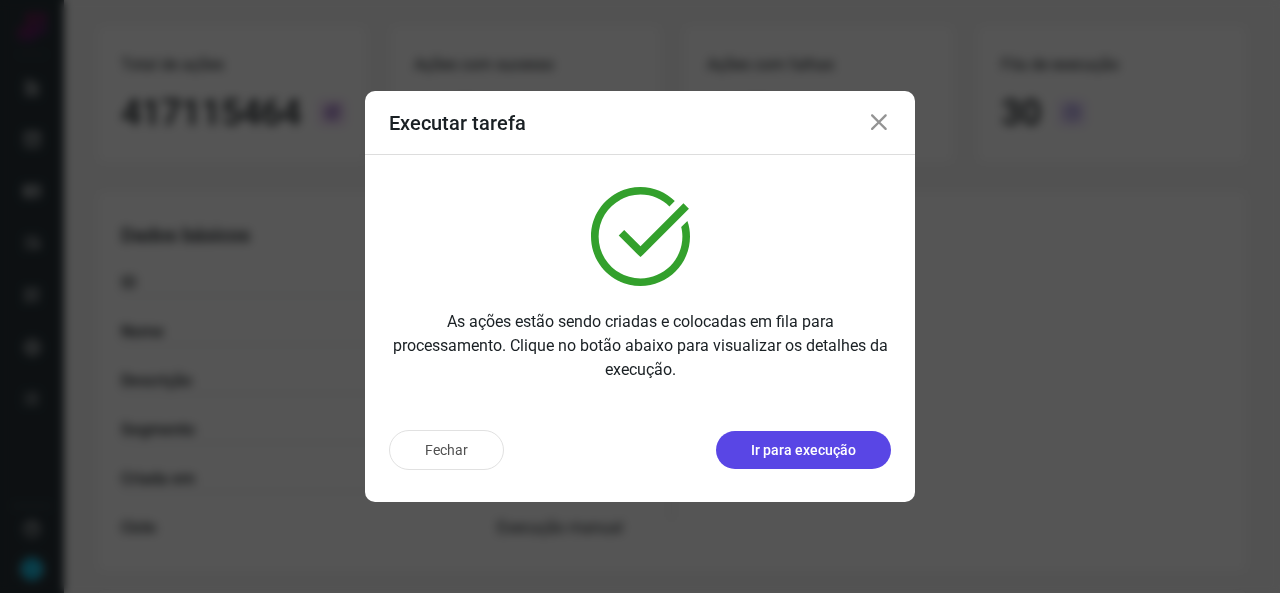 click on "Ir para execução" at bounding box center [803, 450] 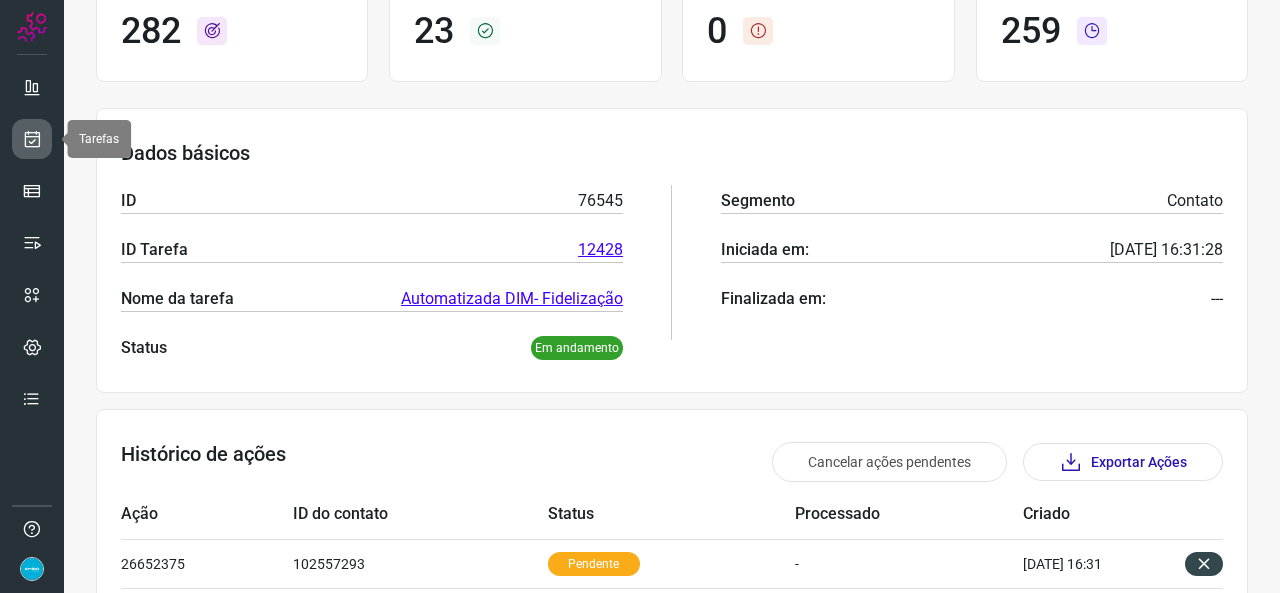 click at bounding box center (32, 139) 